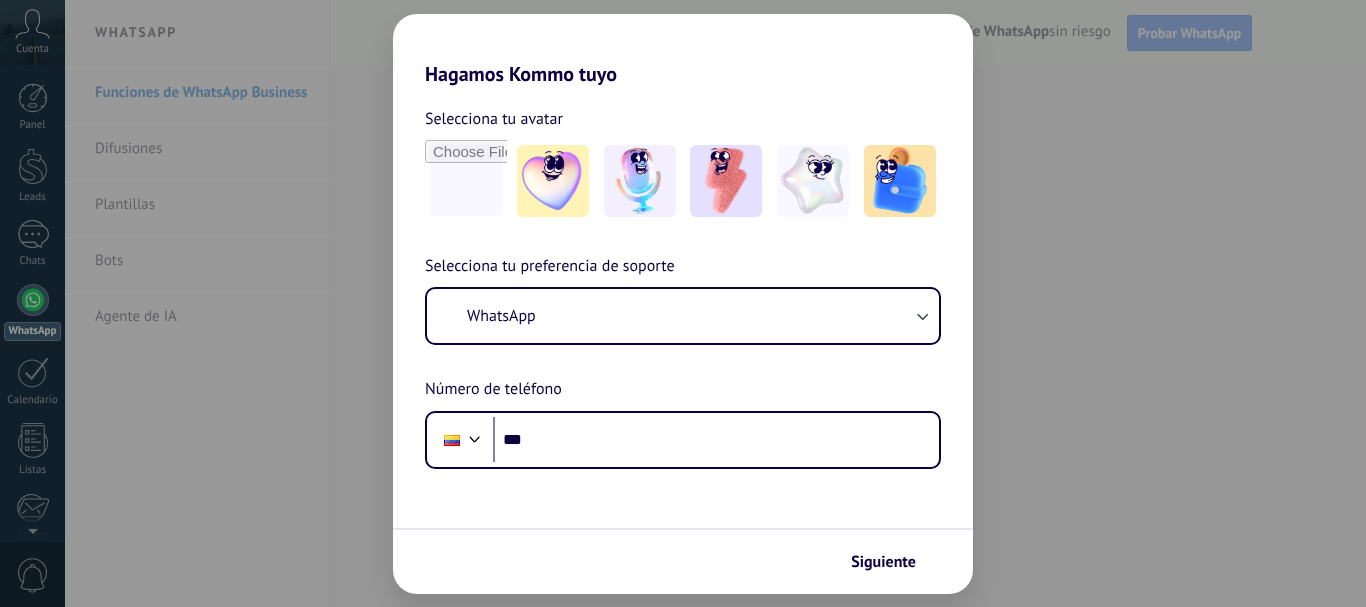 scroll, scrollTop: 0, scrollLeft: 0, axis: both 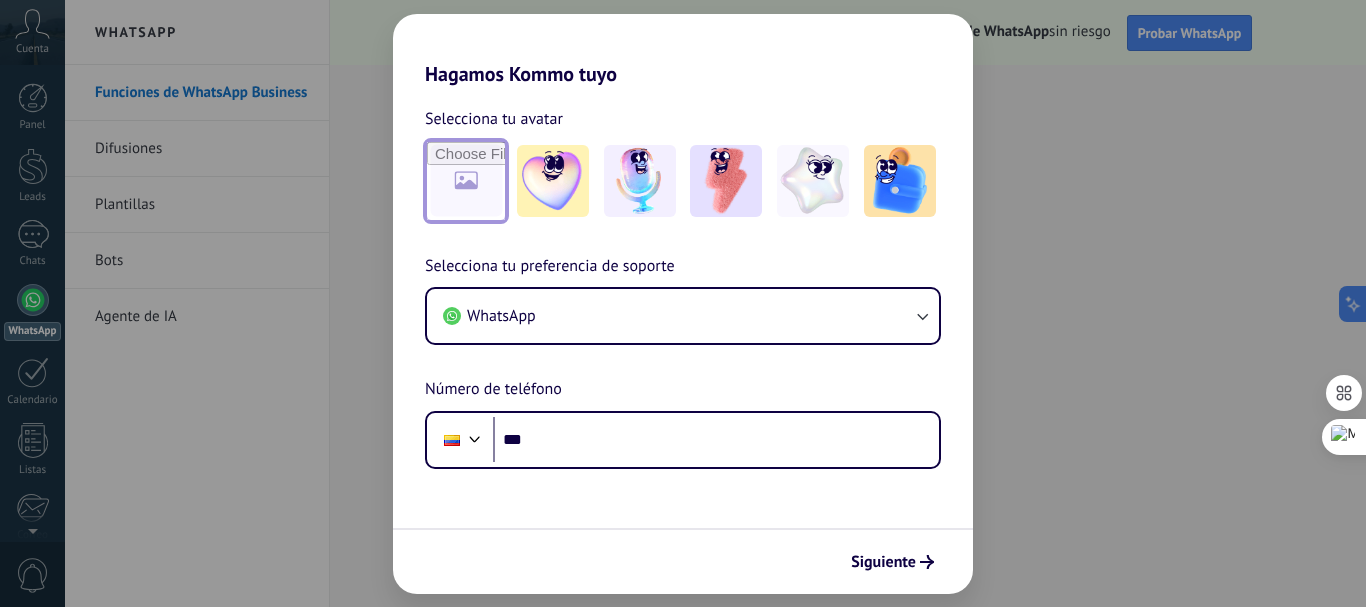 click at bounding box center (466, 181) 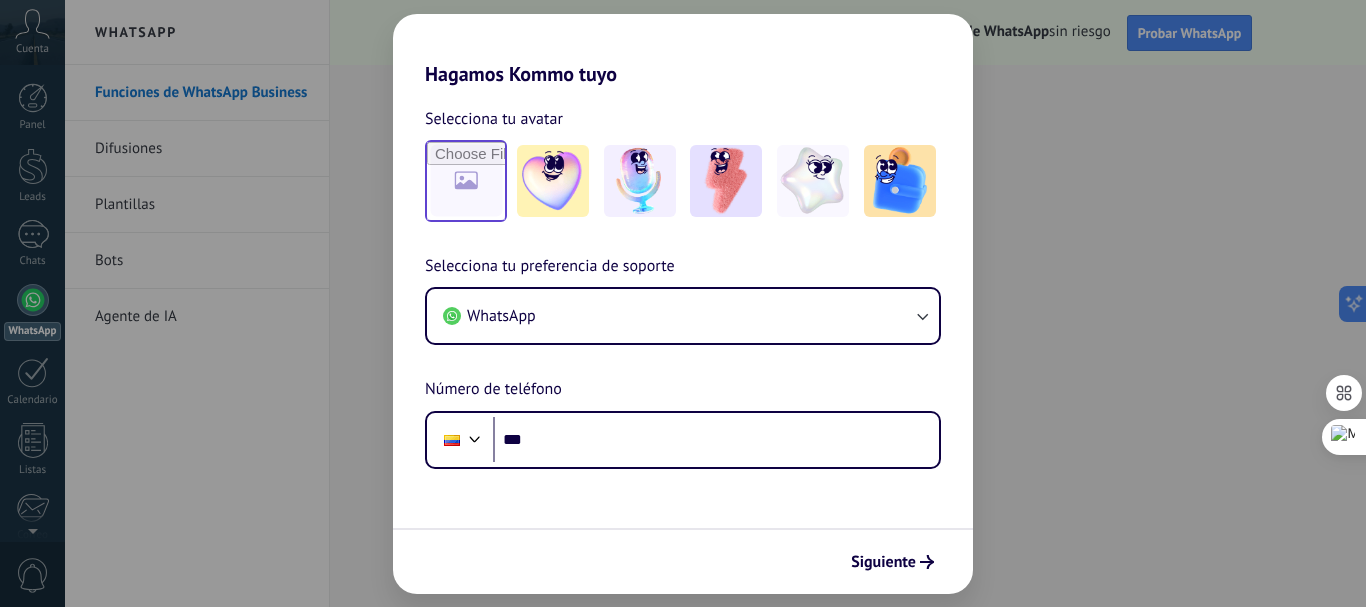 scroll, scrollTop: 0, scrollLeft: 0, axis: both 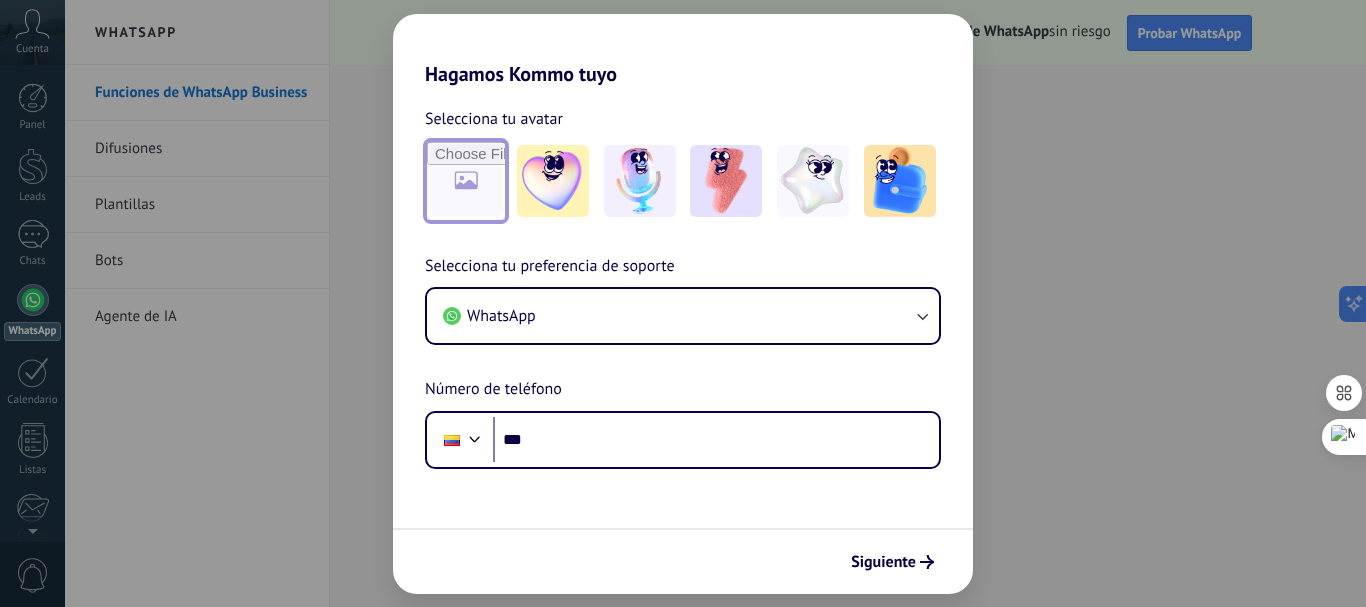 type on "**********" 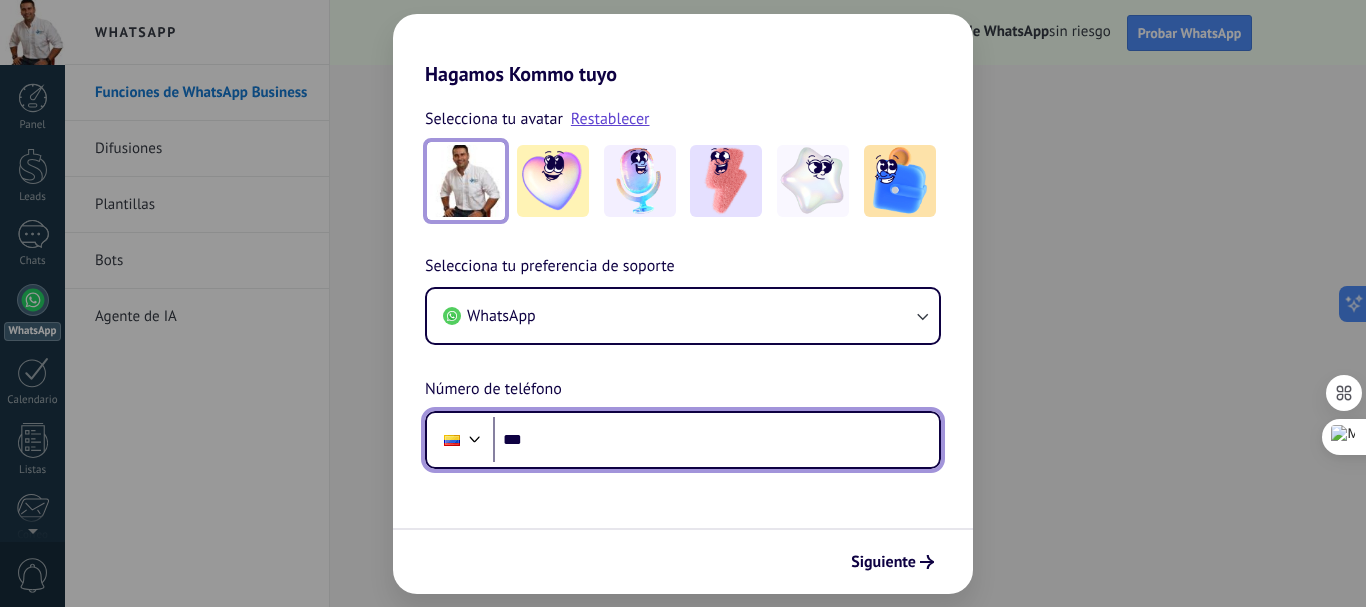 click on "***" at bounding box center (716, 440) 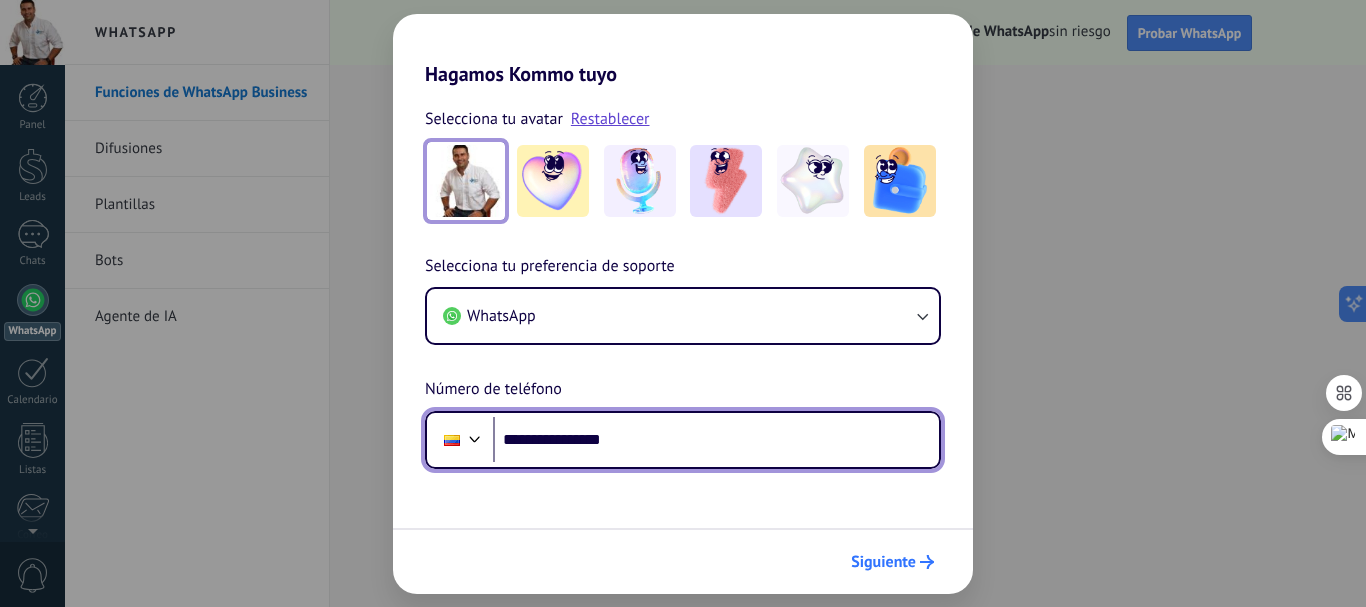 type on "**********" 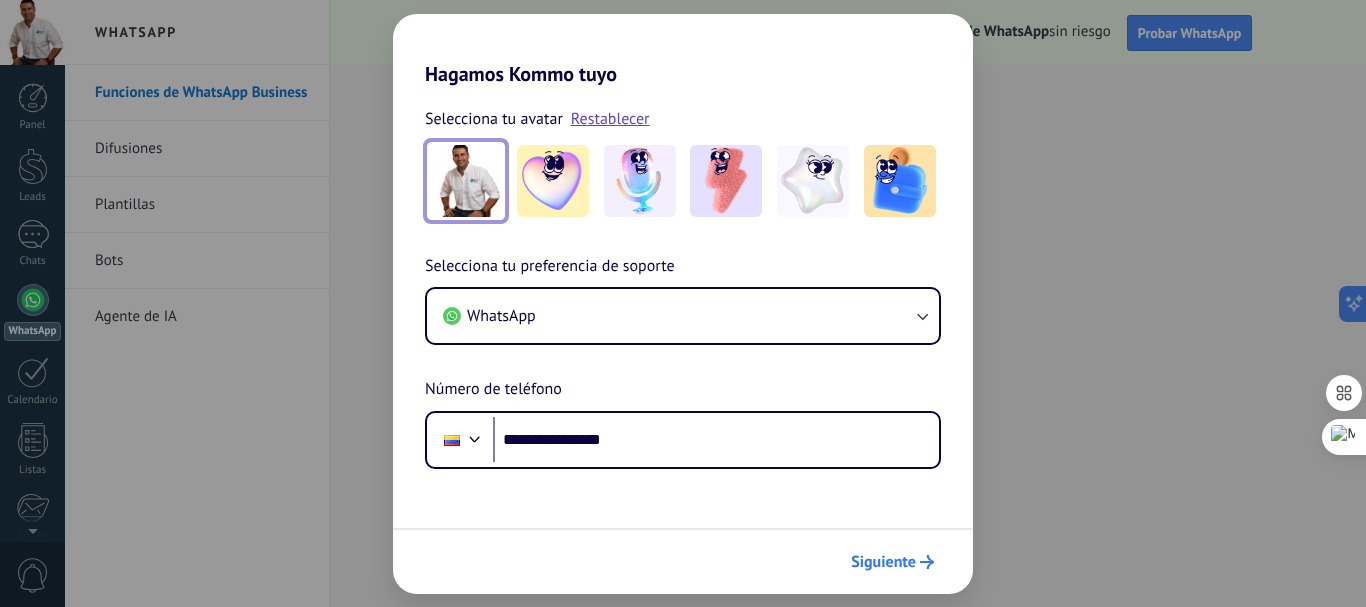 click on "Siguiente" at bounding box center [883, 562] 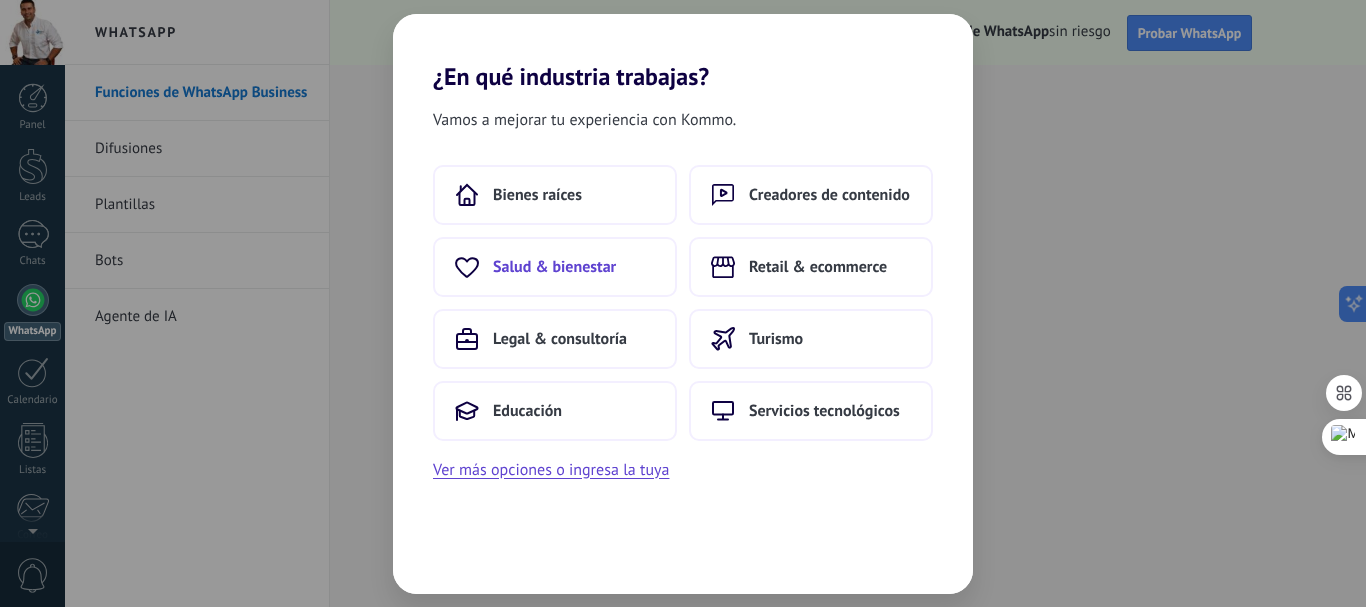 click on "Salud & bienestar" at bounding box center [554, 267] 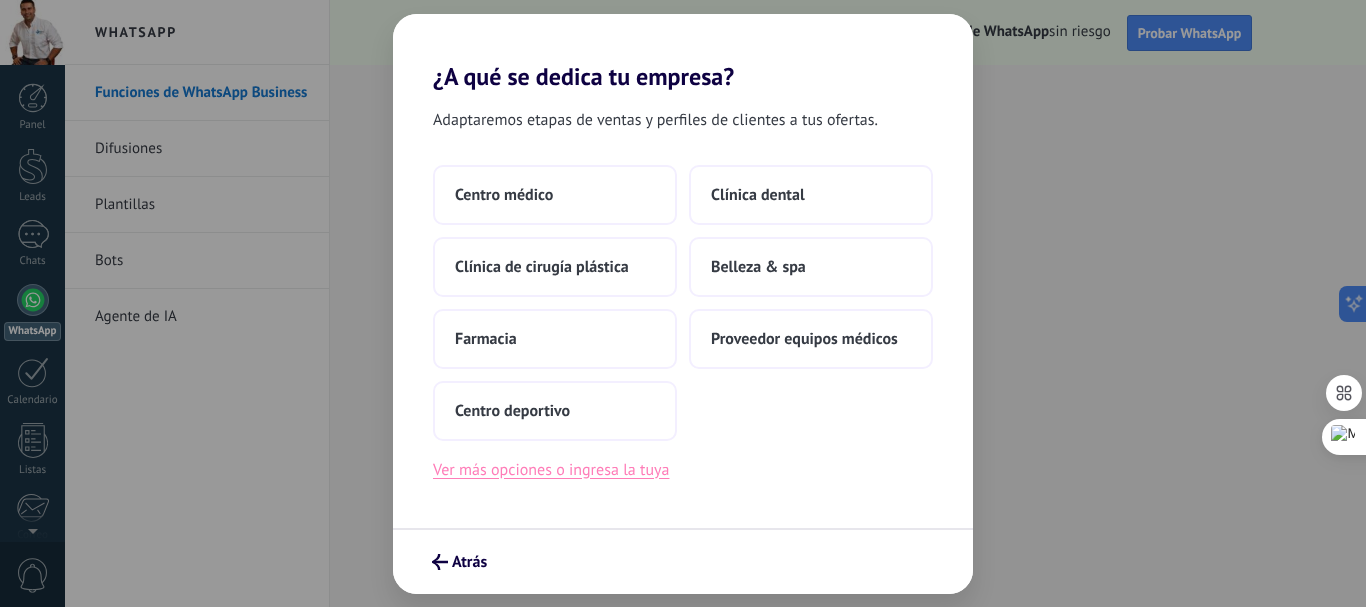 click on "Ver más opciones o ingresa la tuya" at bounding box center (551, 470) 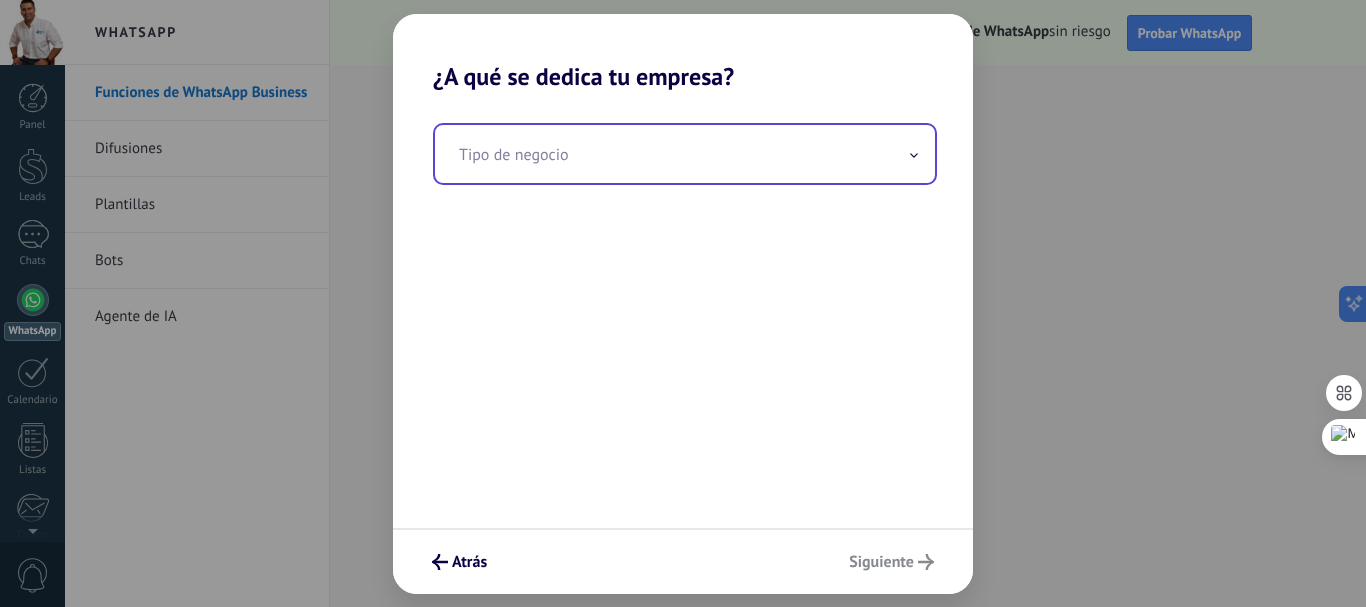 click at bounding box center (685, 154) 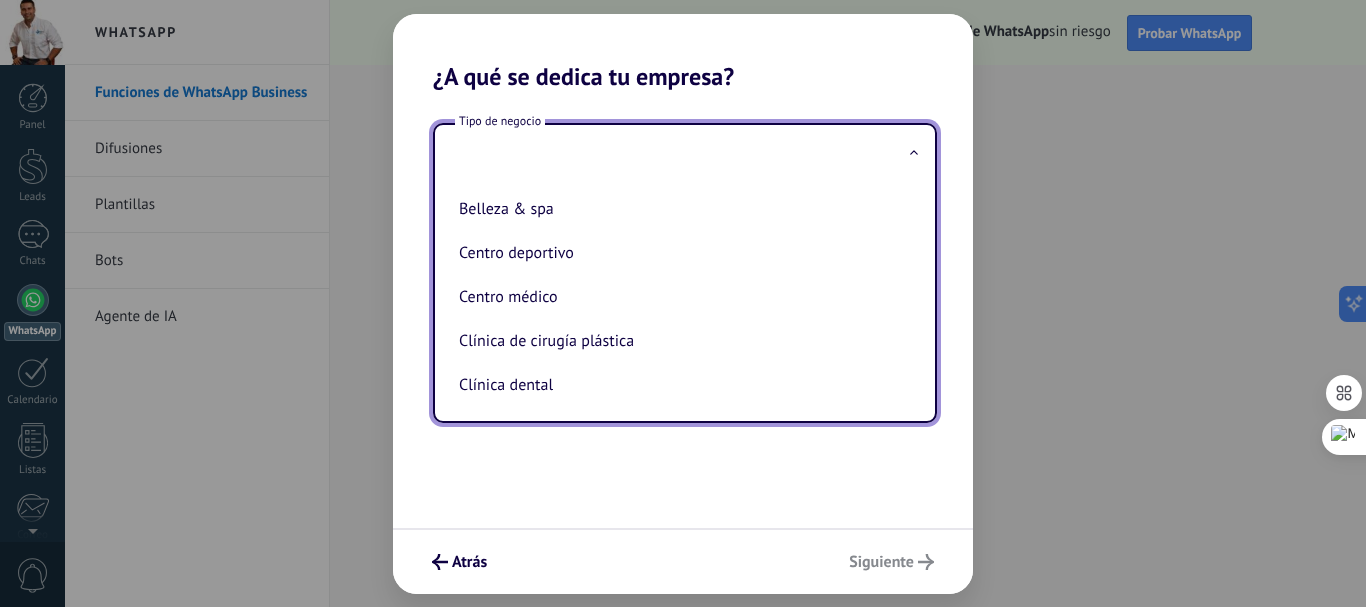 click on "Tipo de negocio Belleza & spa Centro deportivo Centro médico Clínica de cirugía plástica Clínica dental Farmacia Proveedor equipos médicos" at bounding box center (683, 309) 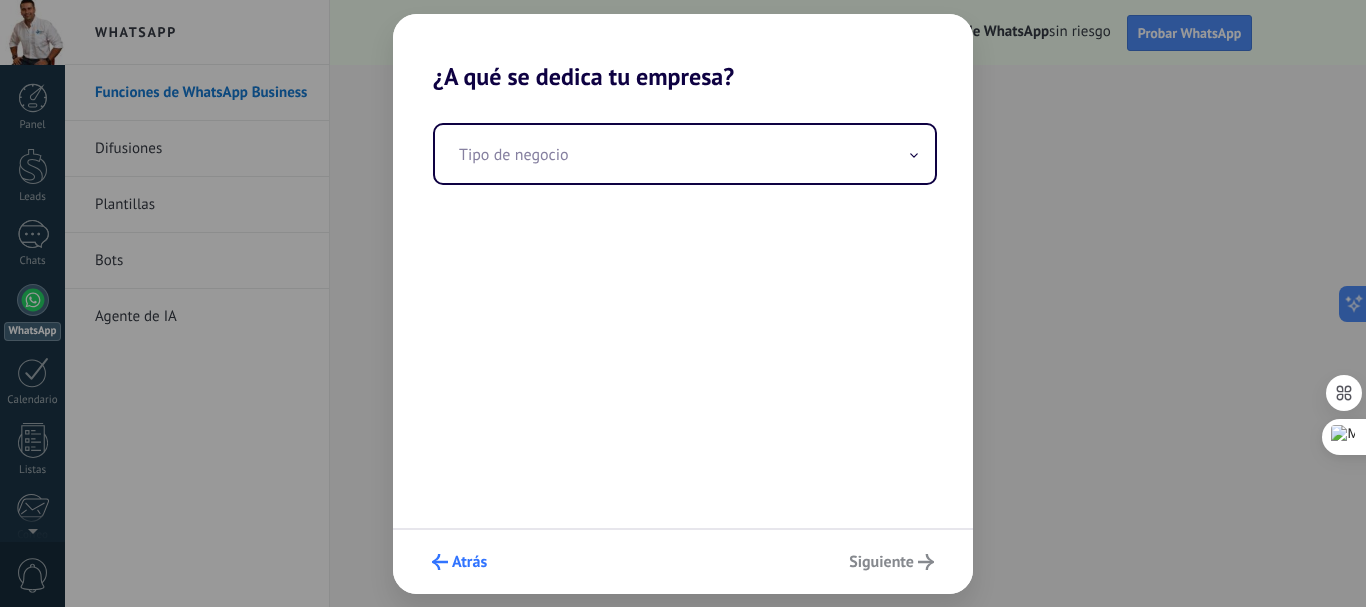 click on "Atrás" at bounding box center (469, 562) 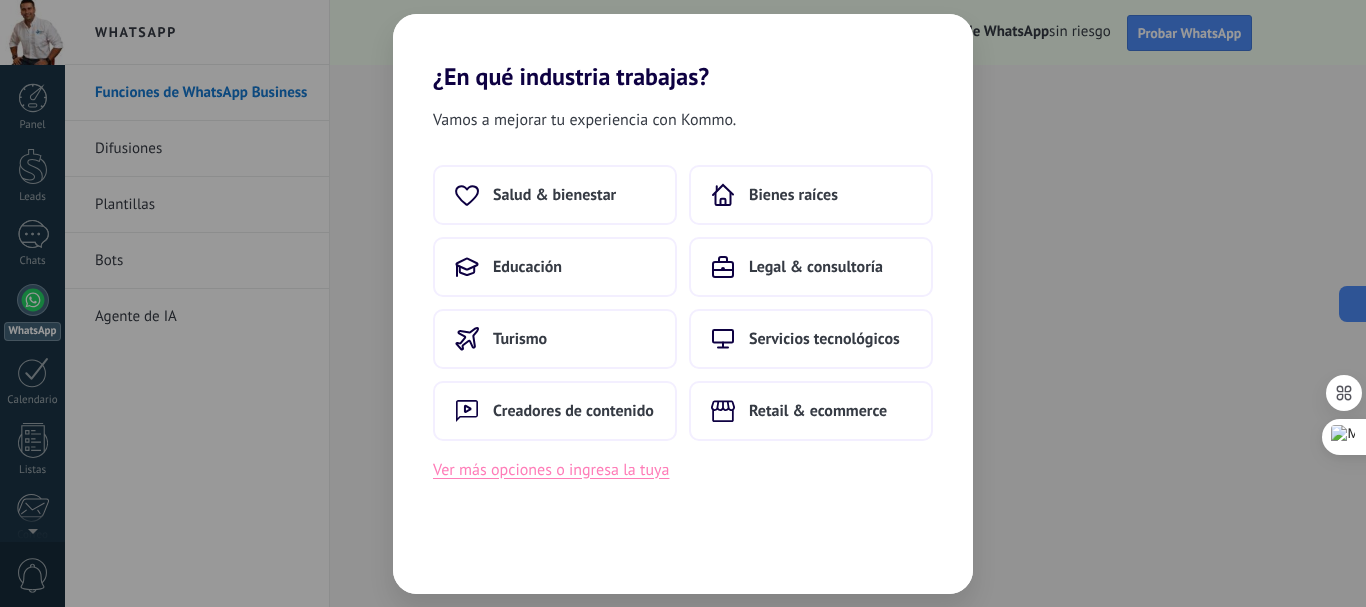 click on "Ver más opciones o ingresa la tuya" at bounding box center [551, 470] 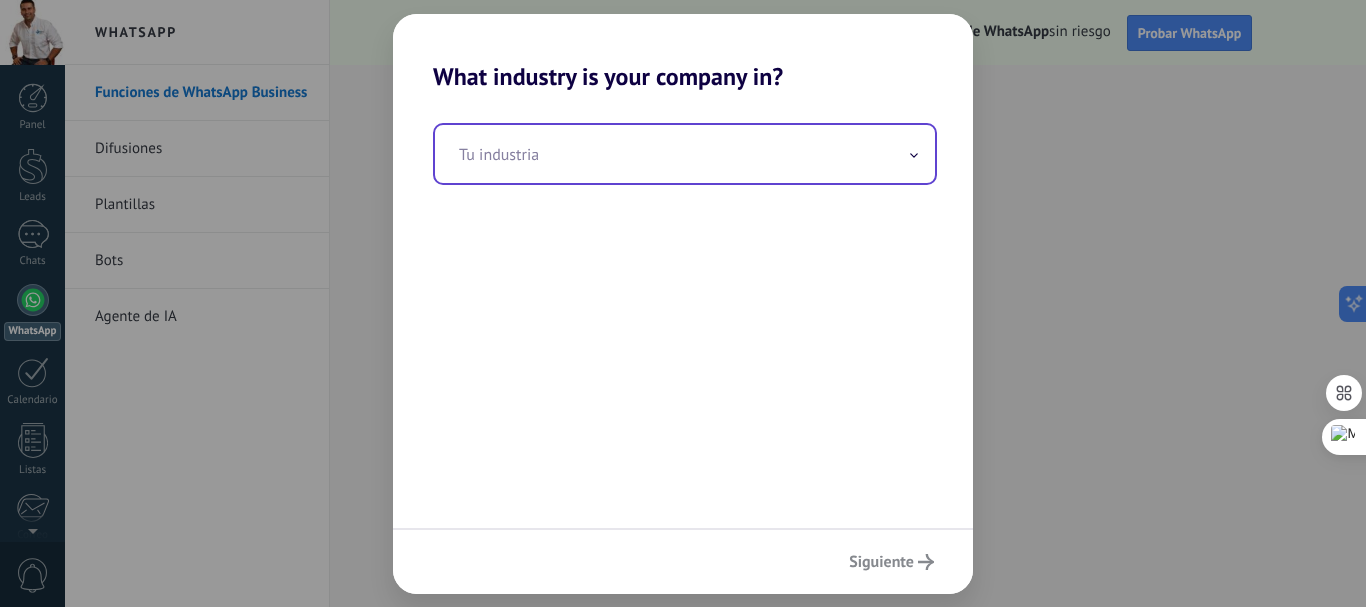 click at bounding box center [685, 154] 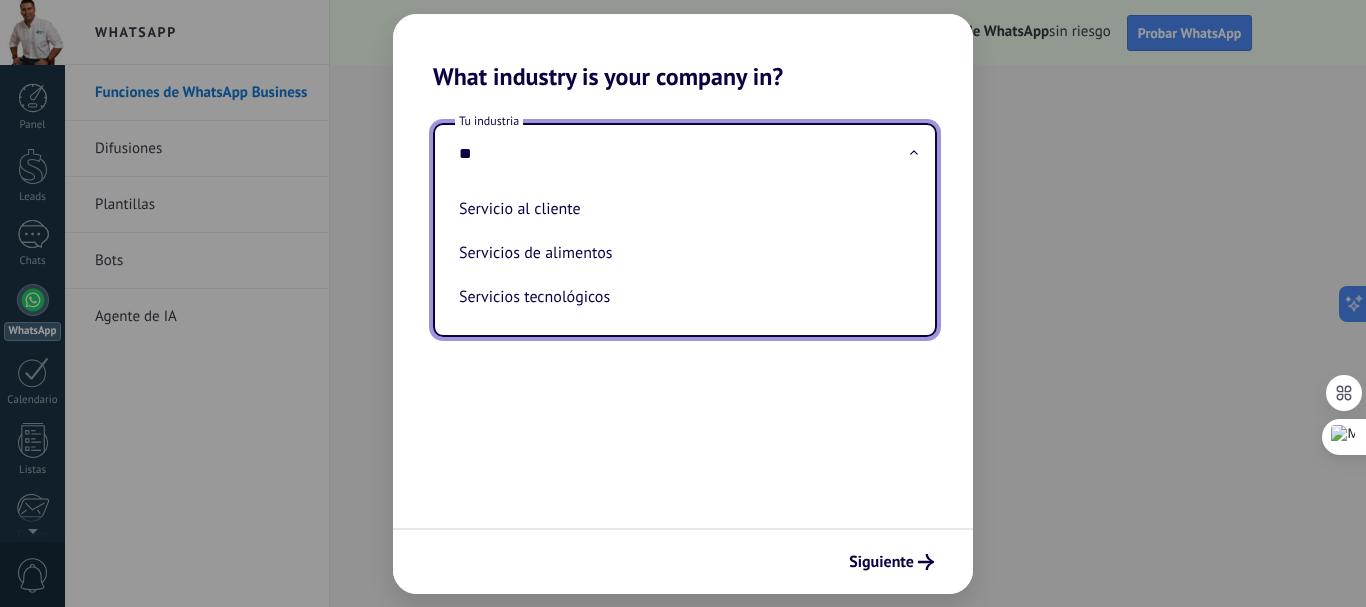 type on "*" 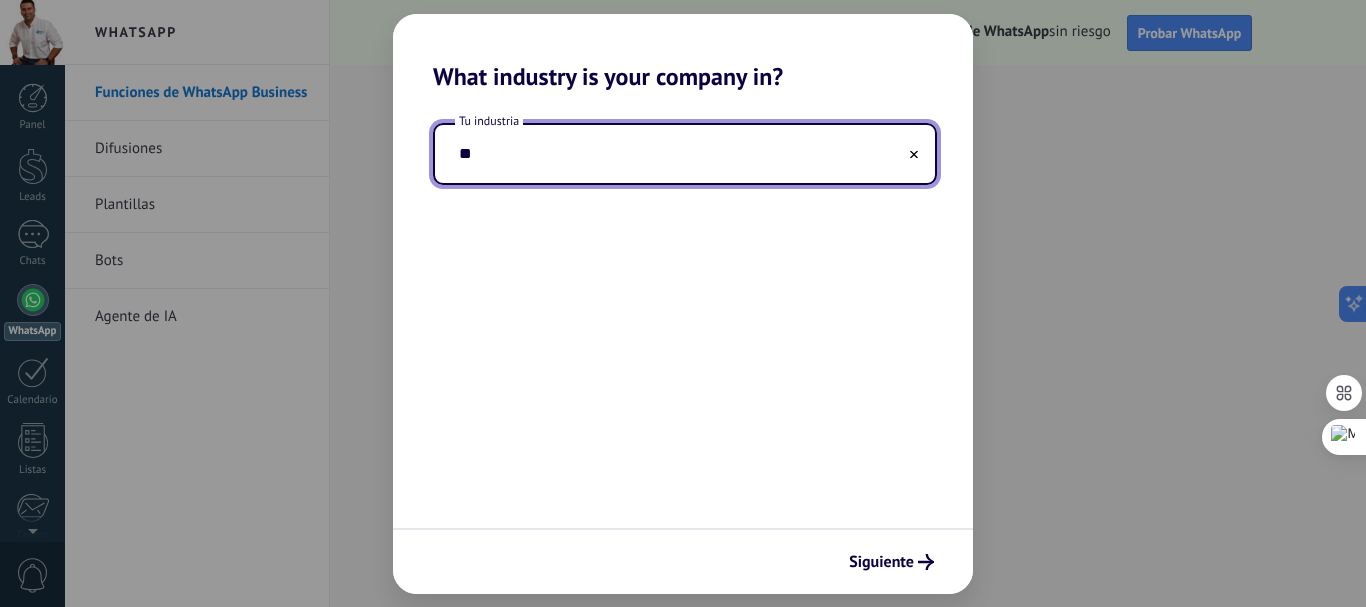 type on "*" 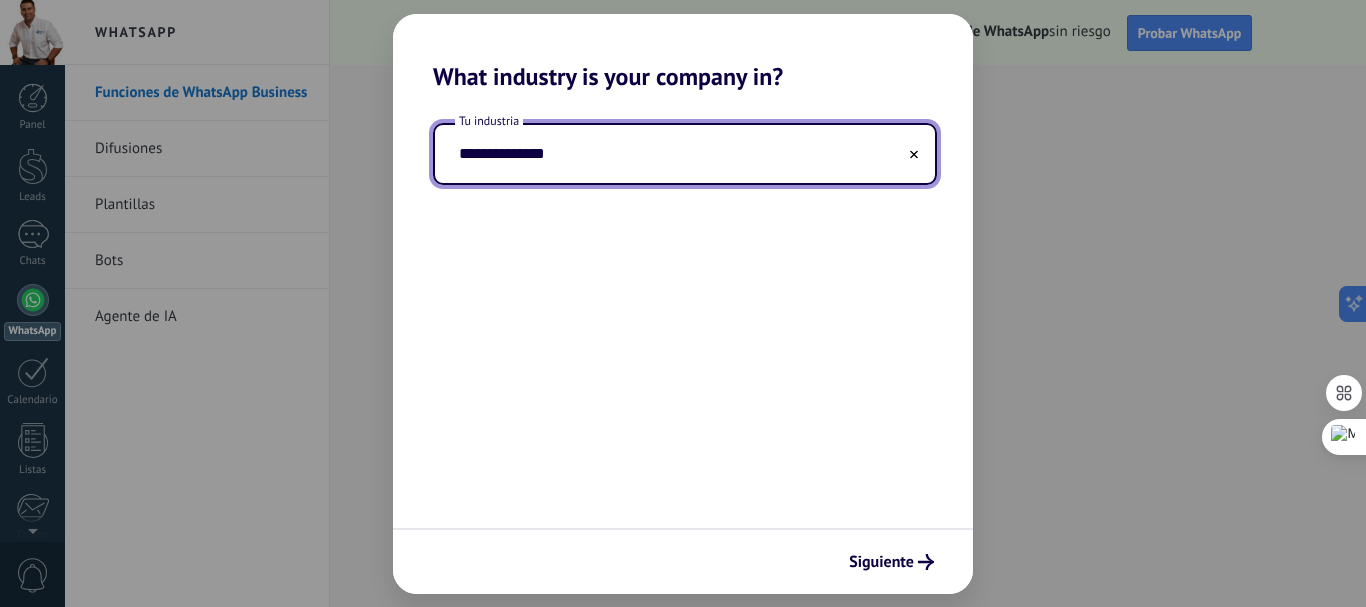 type on "**********" 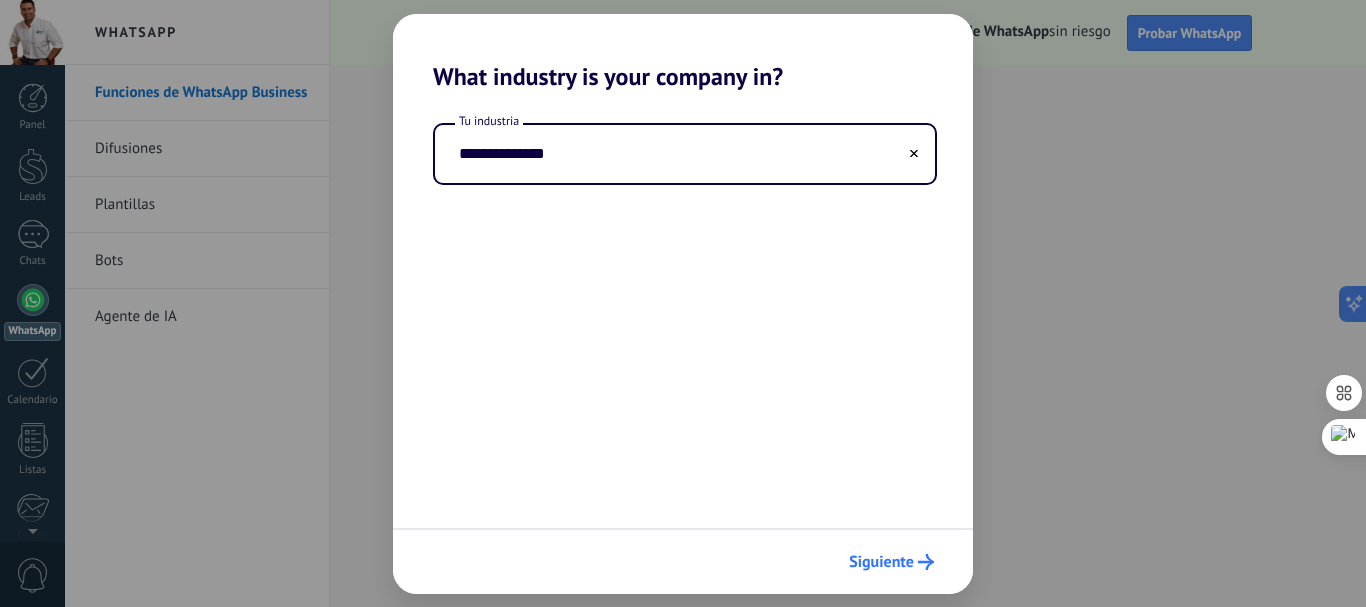 click on "Siguiente" at bounding box center [881, 562] 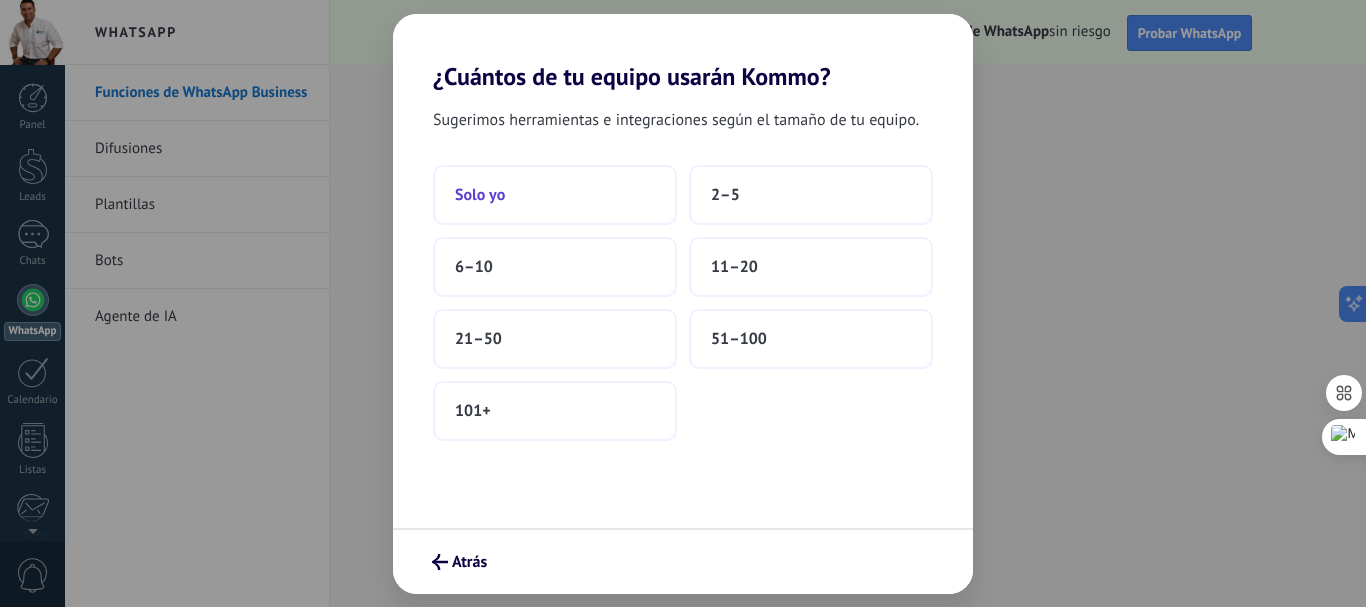 click on "Solo yo" at bounding box center [555, 195] 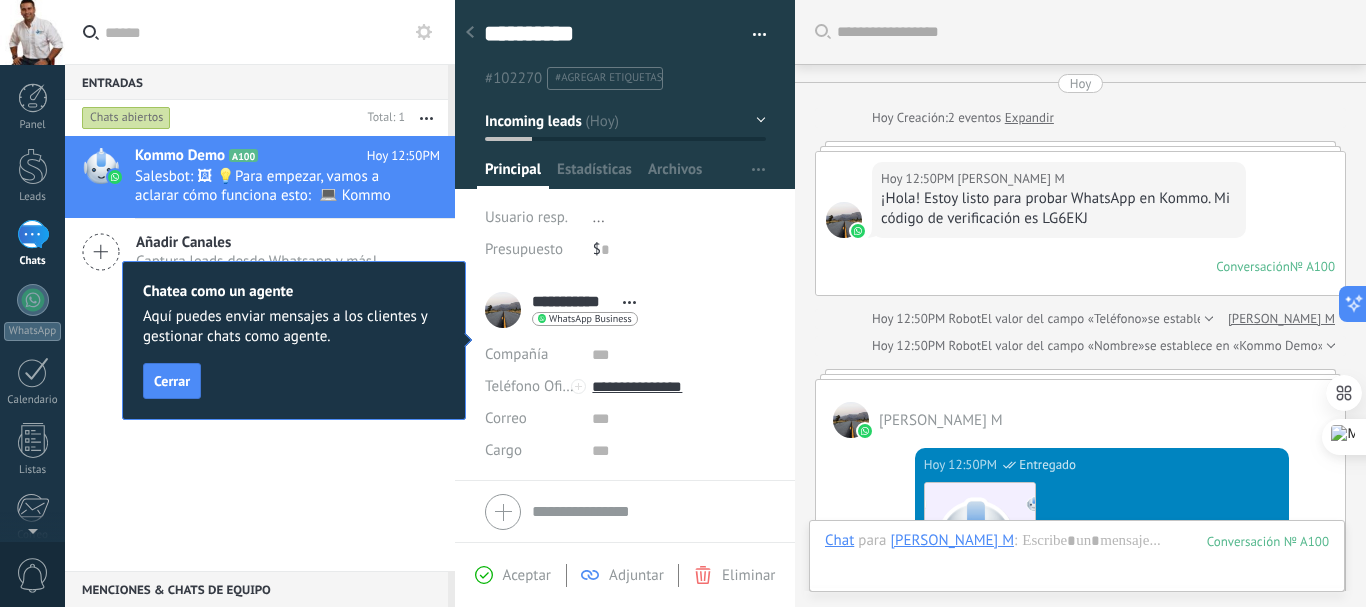 scroll, scrollTop: 855, scrollLeft: 0, axis: vertical 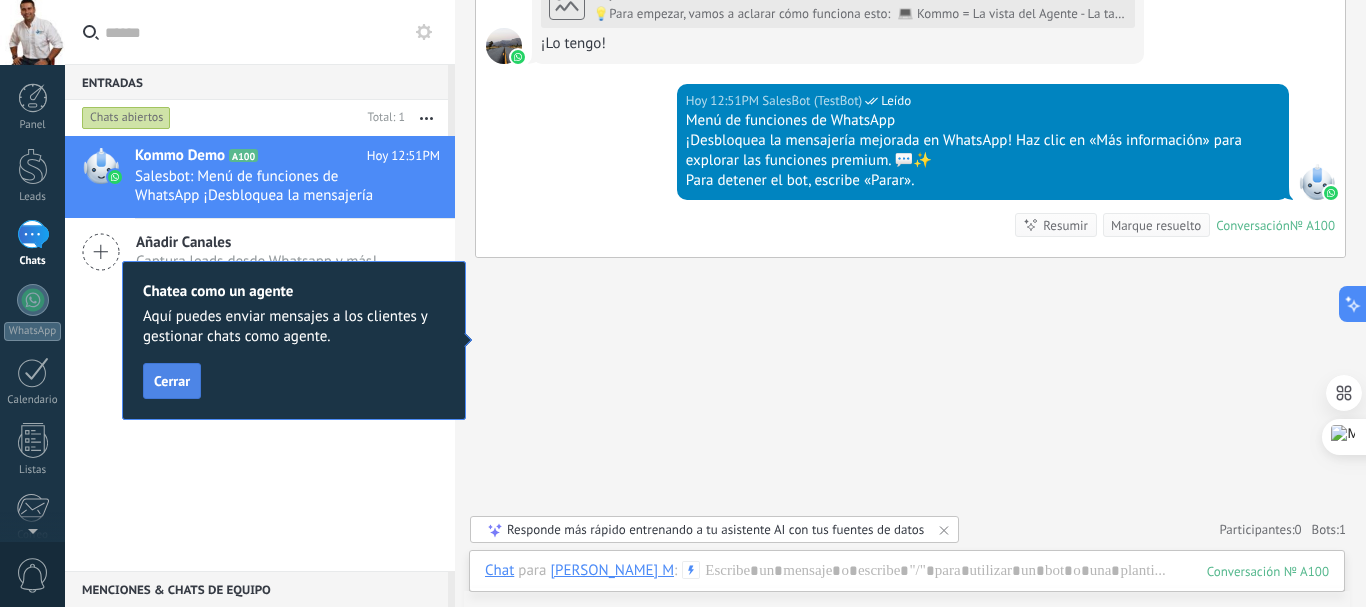 click on "Cerrar" at bounding box center [172, 381] 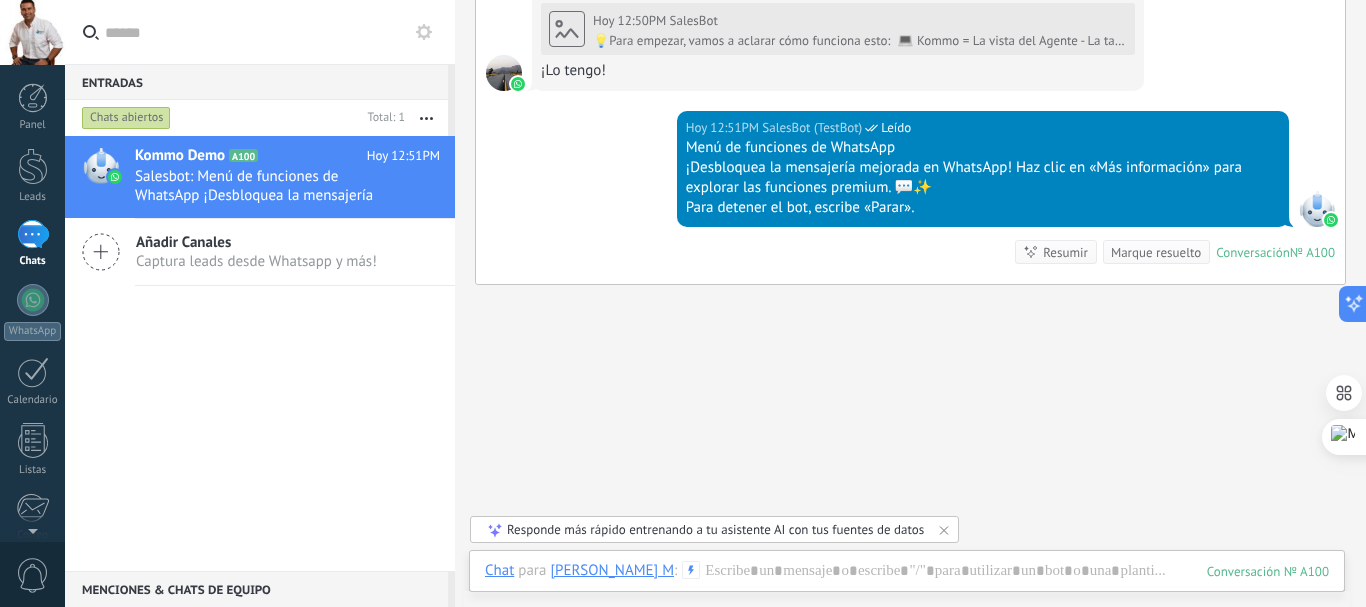 scroll, scrollTop: 1011, scrollLeft: 0, axis: vertical 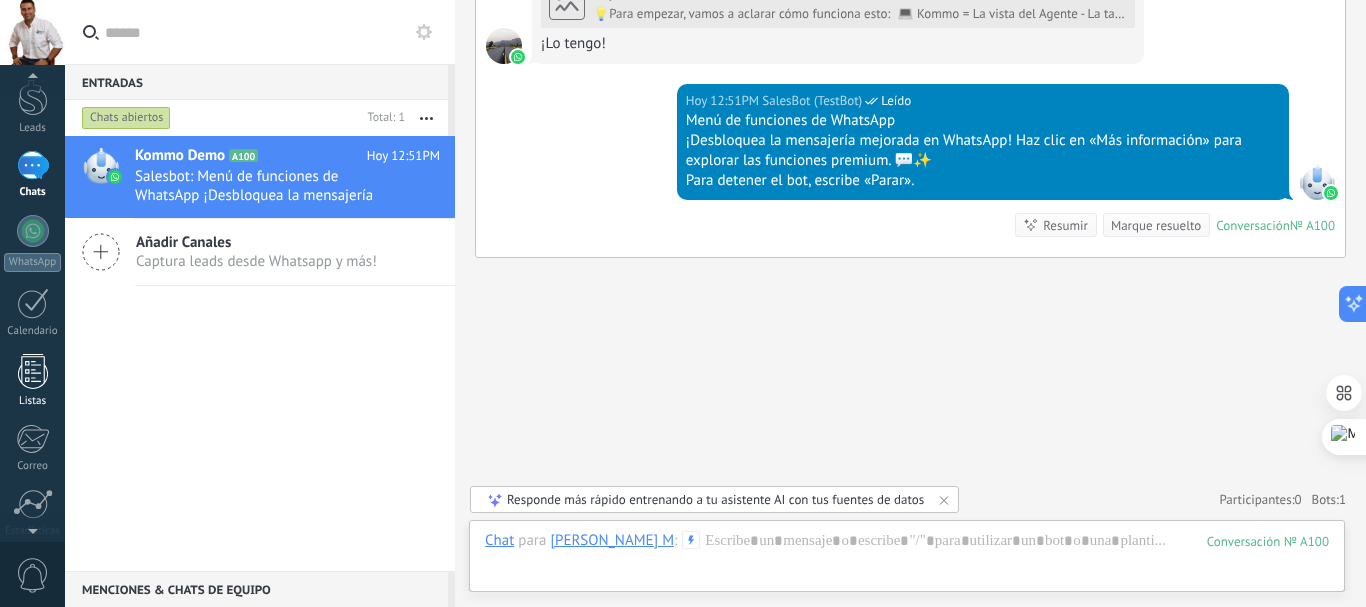 click on "Listas" at bounding box center [32, 381] 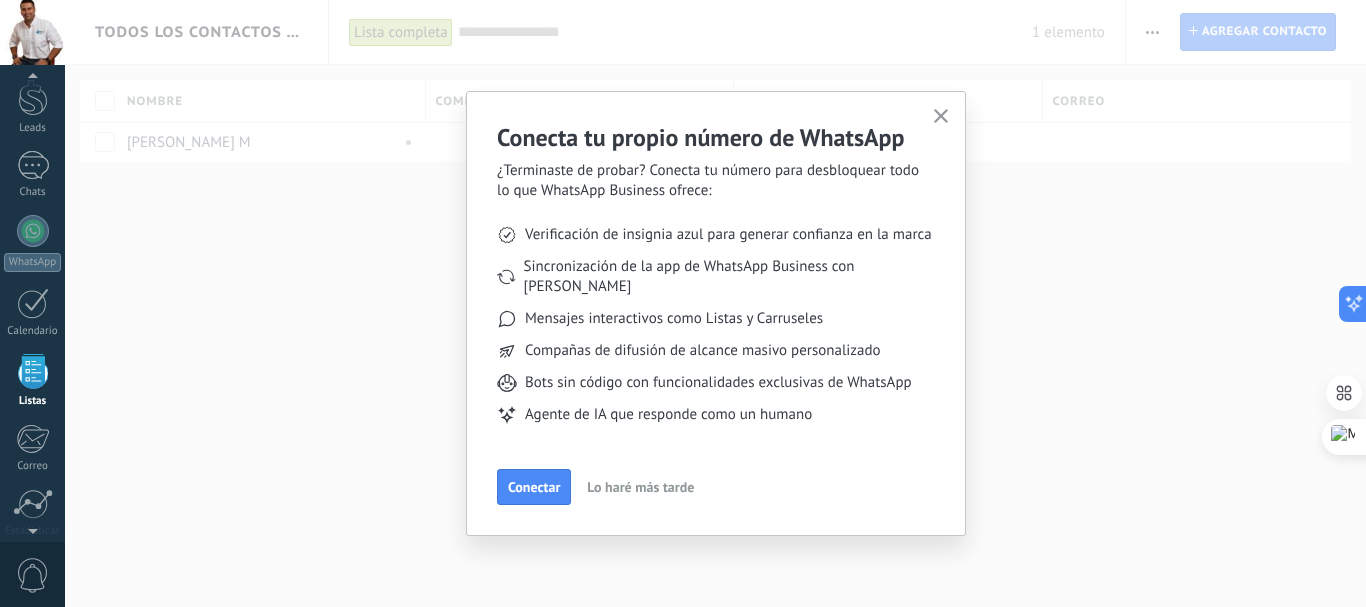 scroll, scrollTop: 124, scrollLeft: 0, axis: vertical 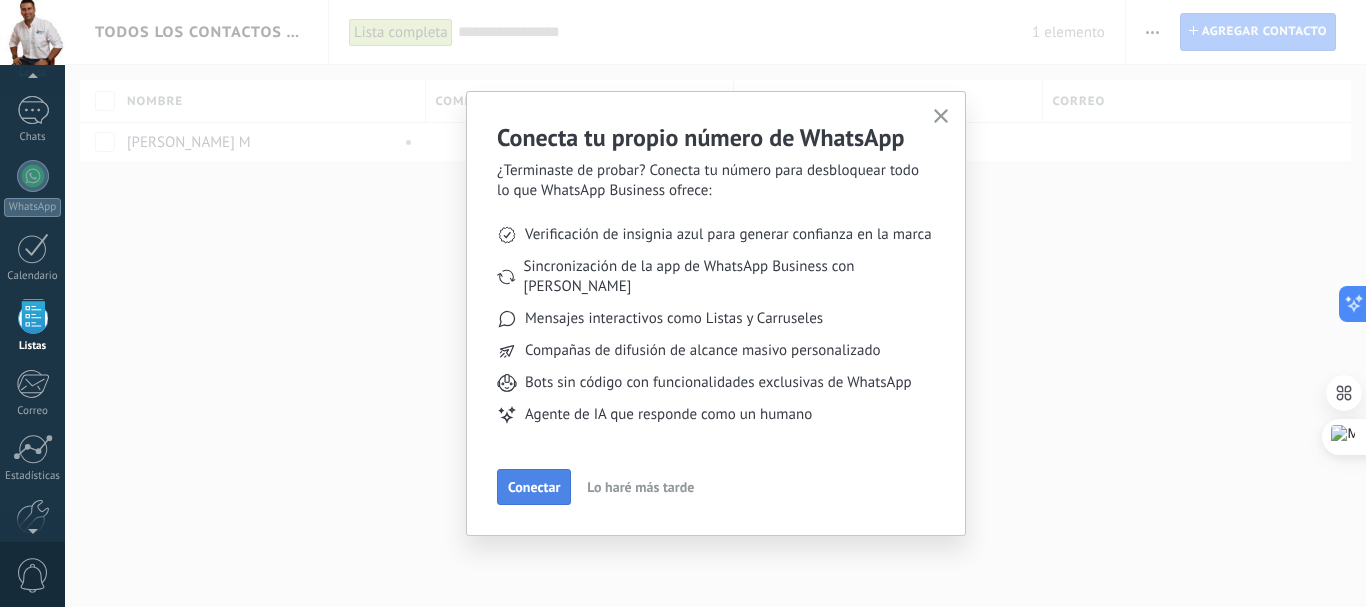 click on "Conectar" at bounding box center [534, 487] 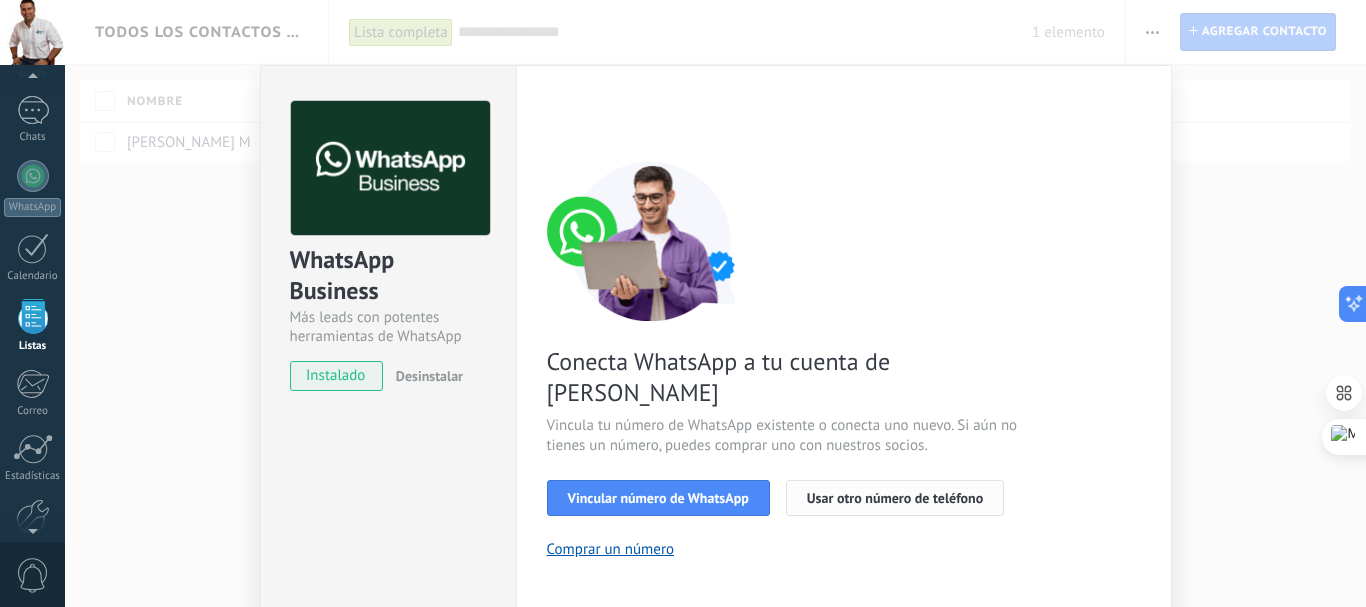 click on "Usar otro número de teléfono" at bounding box center (895, 498) 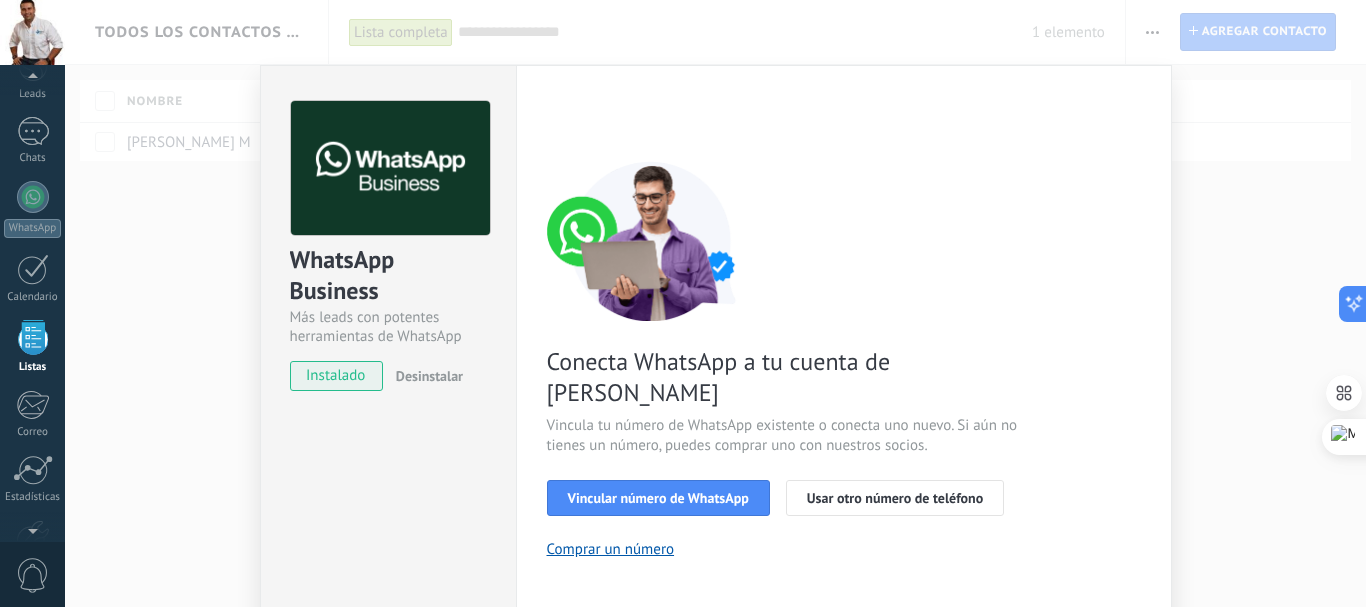 scroll, scrollTop: 124, scrollLeft: 0, axis: vertical 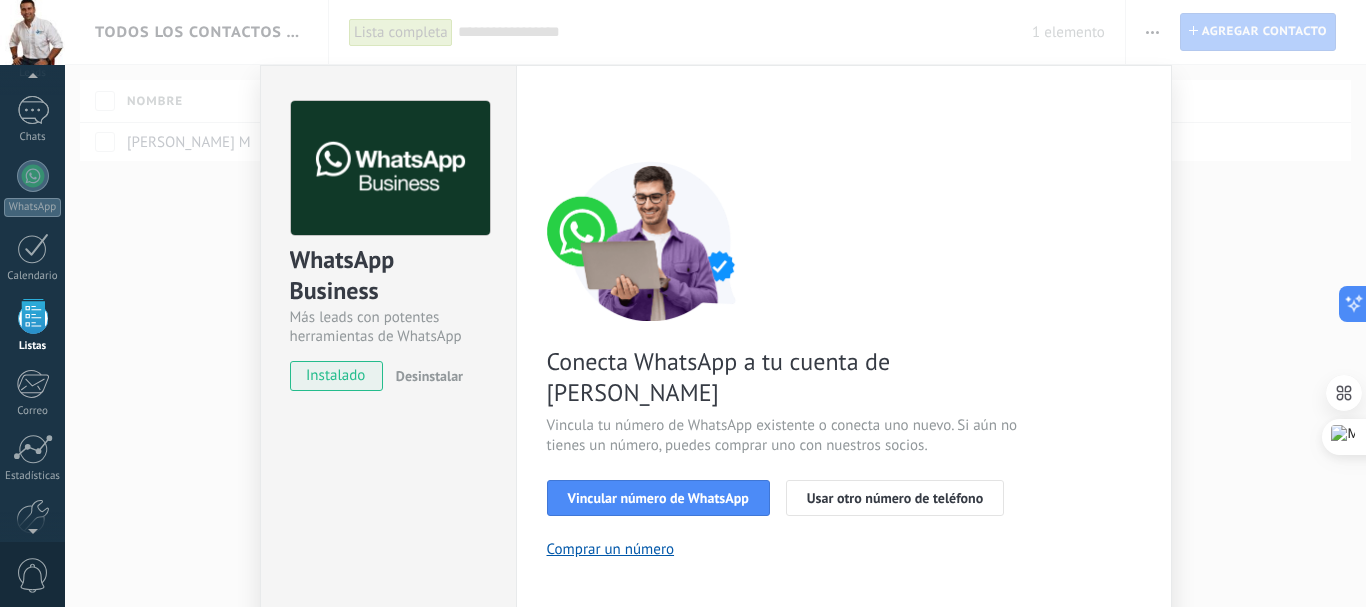 click on "< Volver 1 Seleccionar aplicación 2 Conectar Facebook  3 Finalizar configuración Conecta WhatsApp a tu cuenta de Kommo Vincula tu número de WhatsApp existente o conecta uno nuevo. Si aún no tienes un número, puedes comprar uno con nuestros socios. Vincular número de WhatsApp Usar otro número de teléfono Comprar un número" at bounding box center (844, 330) 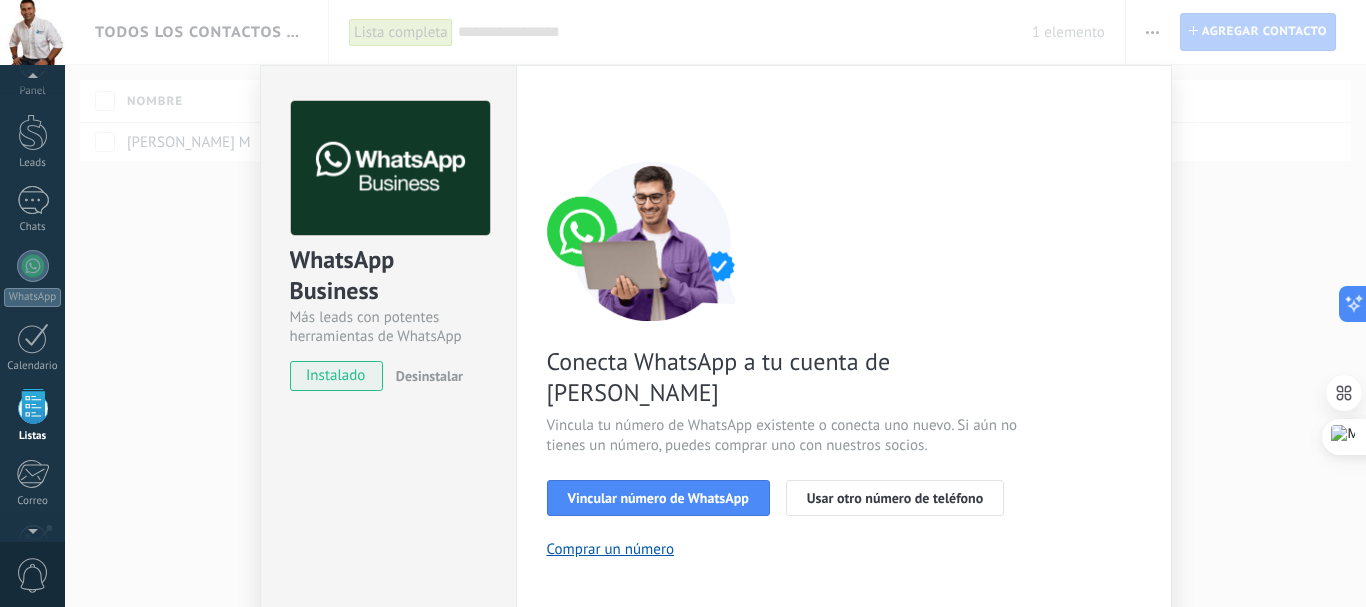 scroll, scrollTop: 0, scrollLeft: 0, axis: both 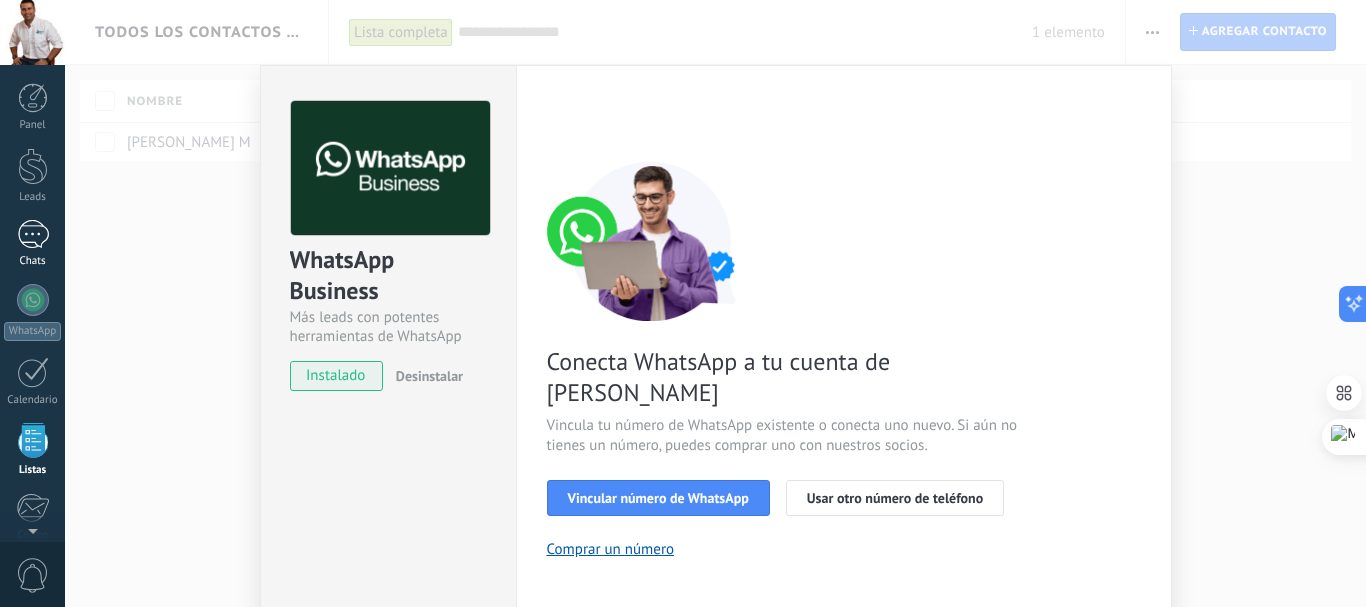 click on "1" at bounding box center [33, 234] 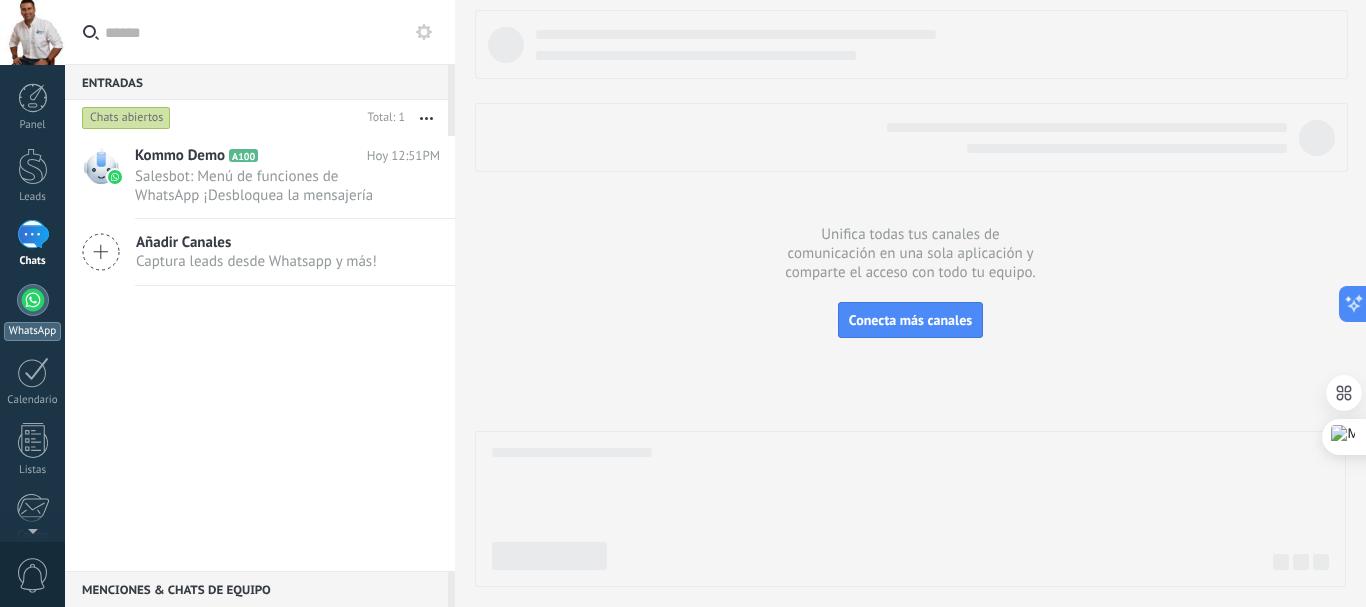 click at bounding box center [33, 300] 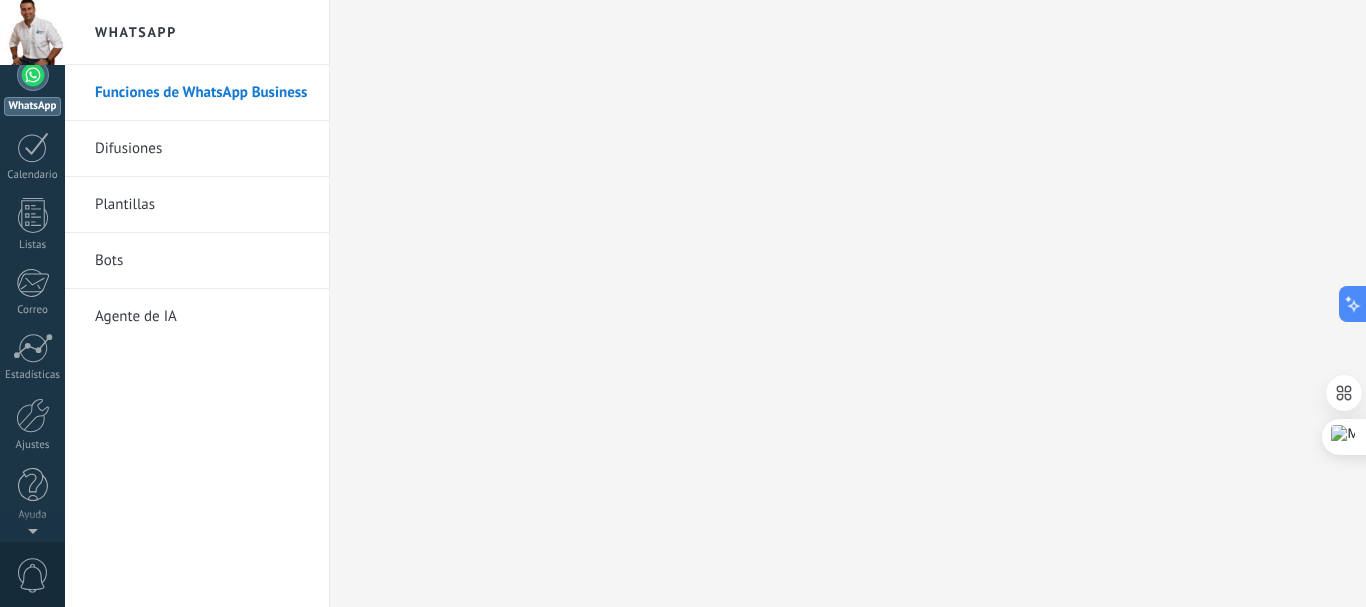 scroll, scrollTop: 0, scrollLeft: 0, axis: both 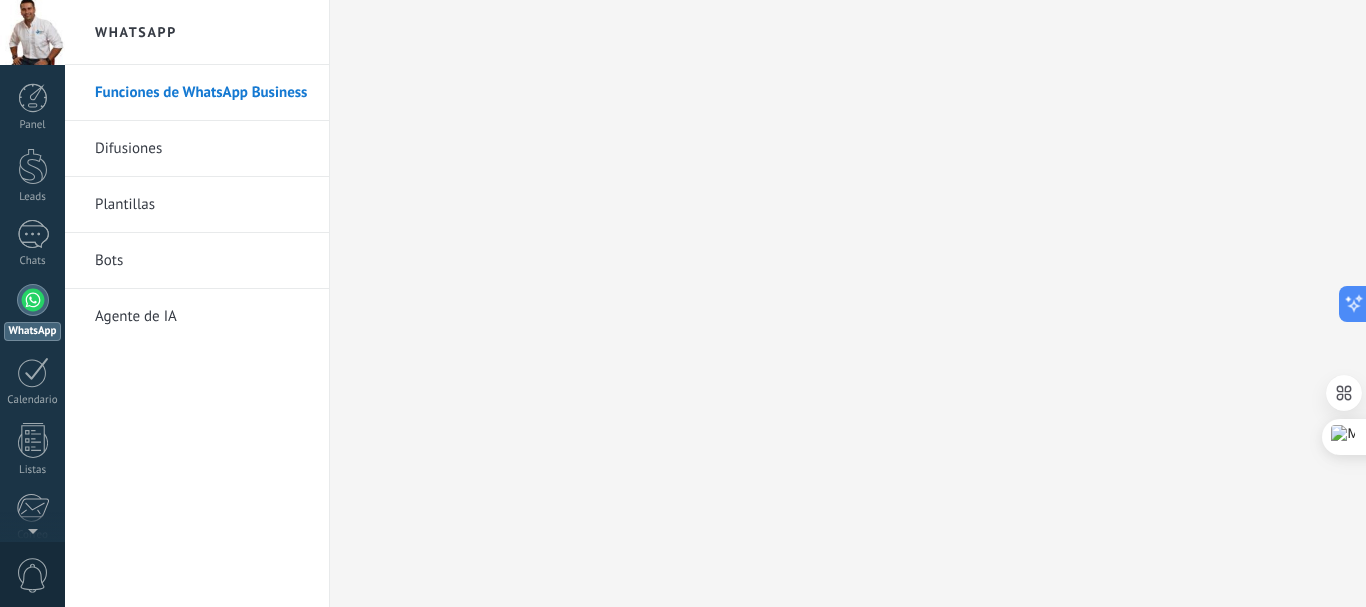 click on "Difusiones" at bounding box center [202, 149] 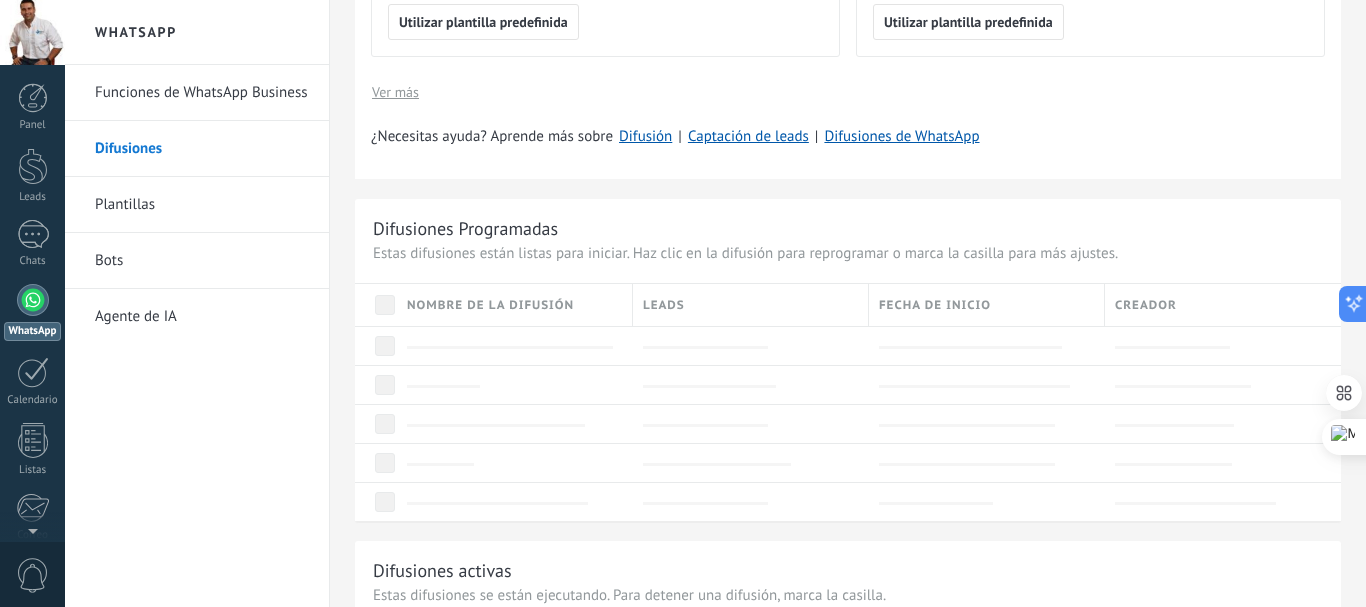 scroll, scrollTop: 678, scrollLeft: 0, axis: vertical 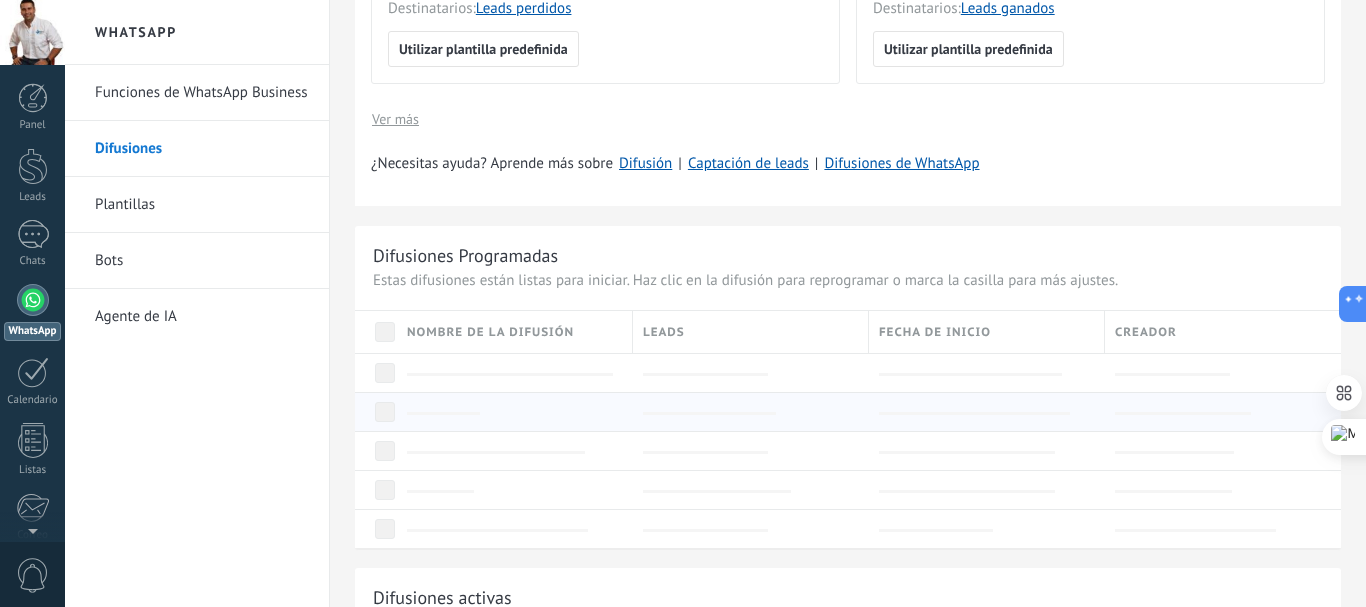 click at bounding box center (746, 412) 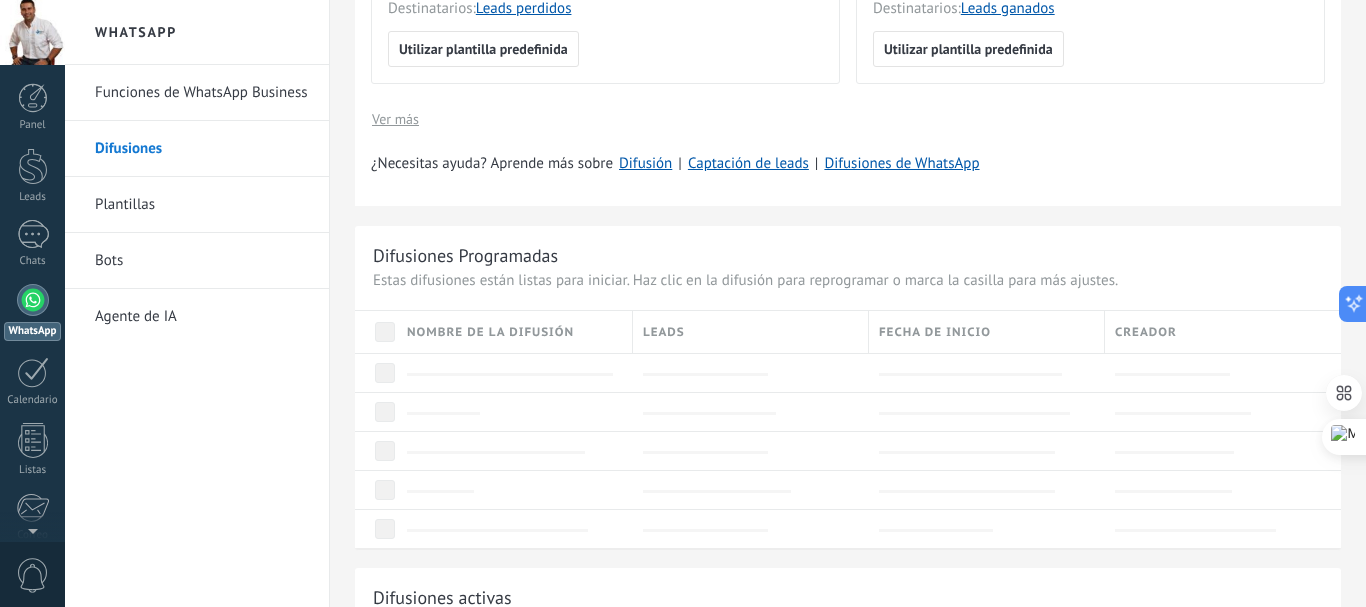 click on "Nombre de la difusión" at bounding box center (490, 332) 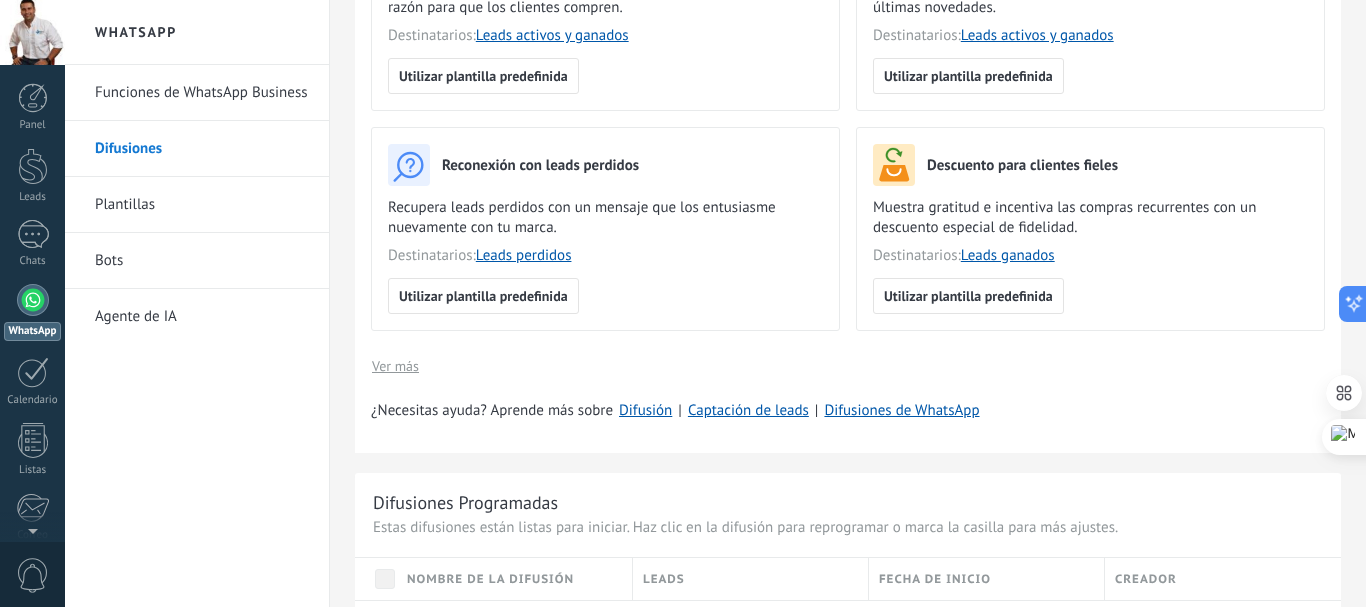 scroll, scrollTop: 0, scrollLeft: 0, axis: both 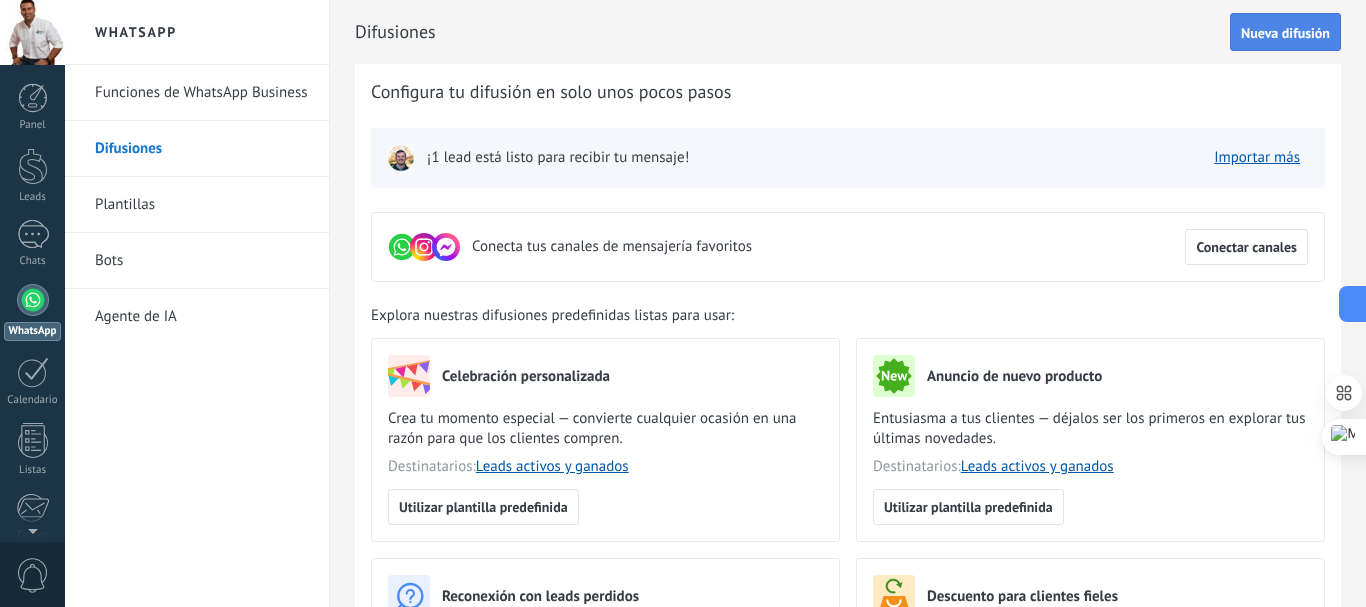 click on "Nueva difusión" at bounding box center [1285, 33] 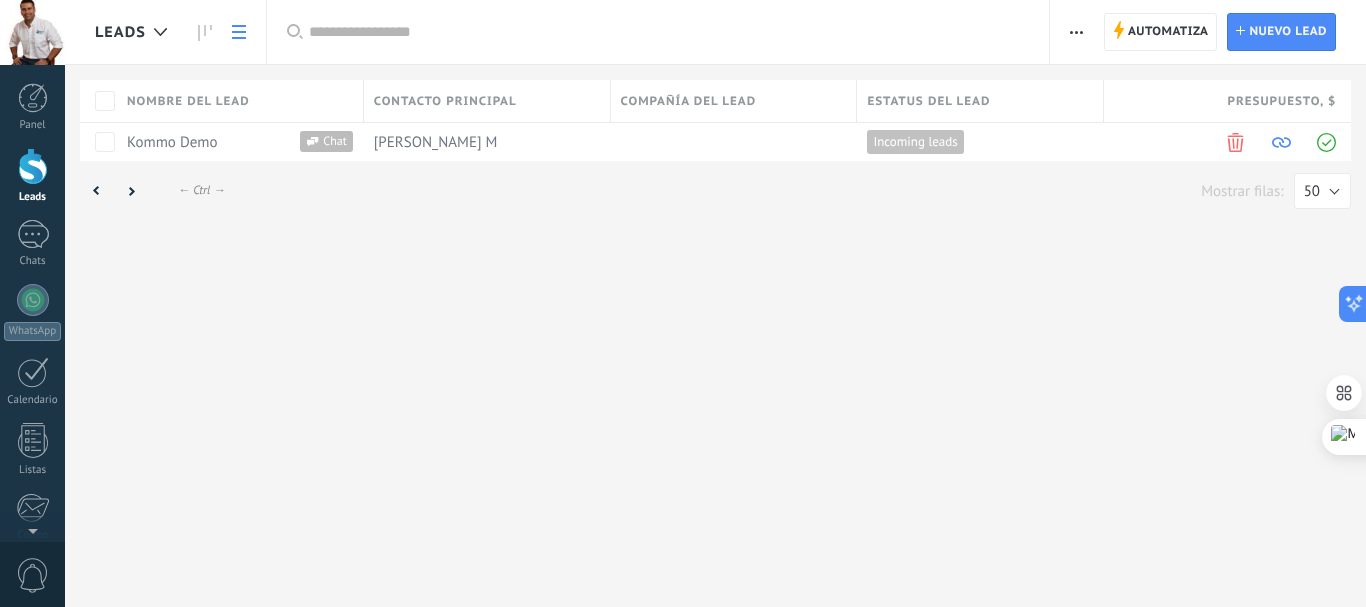 click on ".abccls-1,.abccls-2{fill-rule:evenodd}.abccls-2{fill:#fff} .abfcls-1{fill:none}.abfcls-2{fill:#fff} .abncls-1{isolation:isolate}.abncls-2{opacity:.06}.abncls-2,.abncls-3,.abncls-6{mix-blend-mode:multiply}.abncls-3{opacity:.15}.abncls-4,.abncls-8{fill:#fff}.abncls-5{fill:url(#abnlinear-gradient)}.abncls-6{opacity:.04}.abncls-7{fill:url(#abnlinear-gradient-2)}.abncls-8{fill-rule:evenodd} .abqst0{fill:#ffa200} .abwcls-1{fill:#252525} .cls-1{isolation:isolate} .acicls-1{fill:none} .aclcls-1{fill:#232323} .acnst0{display:none} .addcls-1,.addcls-2{fill:none;stroke-miterlimit:10}.addcls-1{stroke:#dfe0e5}.addcls-2{stroke:#a1a7ab} .adecls-1,.adecls-2{fill:none;stroke-miterlimit:10}.adecls-1{stroke:#dfe0e5}.adecls-2{stroke:#a1a7ab} .adqcls-1{fill:#8591a5;fill-rule:evenodd} .aeccls-1{fill:#5c9f37} .aeecls-1{fill:#f86161} .aejcls-1{fill:#8591a5;fill-rule:evenodd} .aekcls-1{fill-rule:evenodd} .aelcls-1{fill-rule:evenodd;fill:currentColor} .aemcls-1{fill-rule:evenodd;fill:currentColor} .aercls-2{fill:#24bc8c}" at bounding box center [683, 303] 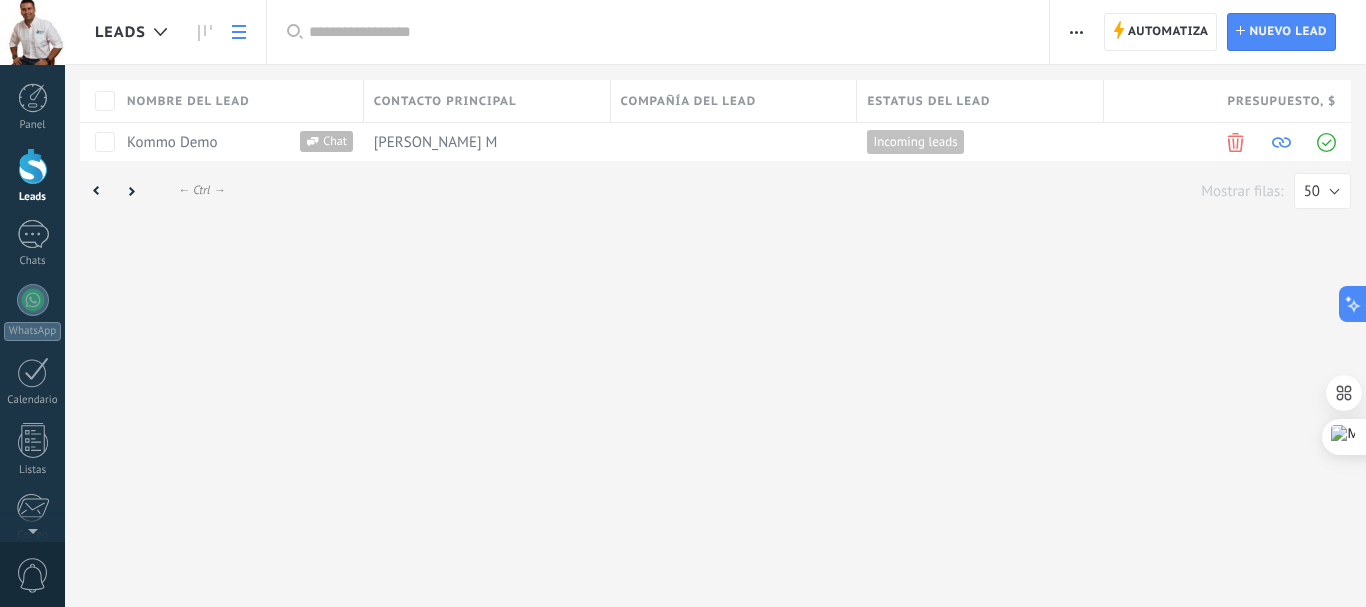 click on ".abccls-1,.abccls-2{fill-rule:evenodd}.abccls-2{fill:#fff} .abfcls-1{fill:none}.abfcls-2{fill:#fff} .abncls-1{isolation:isolate}.abncls-2{opacity:.06}.abncls-2,.abncls-3,.abncls-6{mix-blend-mode:multiply}.abncls-3{opacity:.15}.abncls-4,.abncls-8{fill:#fff}.abncls-5{fill:url(#abnlinear-gradient)}.abncls-6{opacity:.04}.abncls-7{fill:url(#abnlinear-gradient-2)}.abncls-8{fill-rule:evenodd} .abqst0{fill:#ffa200} .abwcls-1{fill:#252525} .cls-1{isolation:isolate} .acicls-1{fill:none} .aclcls-1{fill:#232323} .acnst0{display:none} .addcls-1,.addcls-2{fill:none;stroke-miterlimit:10}.addcls-1{stroke:#dfe0e5}.addcls-2{stroke:#a1a7ab} .adecls-1,.adecls-2{fill:none;stroke-miterlimit:10}.adecls-1{stroke:#dfe0e5}.adecls-2{stroke:#a1a7ab} .adqcls-1{fill:#8591a5;fill-rule:evenodd} .aeccls-1{fill:#5c9f37} .aeecls-1{fill:#f86161} .aejcls-1{fill:#8591a5;fill-rule:evenodd} .aekcls-1{fill-rule:evenodd} .aelcls-1{fill-rule:evenodd;fill:currentColor} .aemcls-1{fill-rule:evenodd;fill:currentColor} .aercls-2{fill:#24bc8c}" at bounding box center [683, 303] 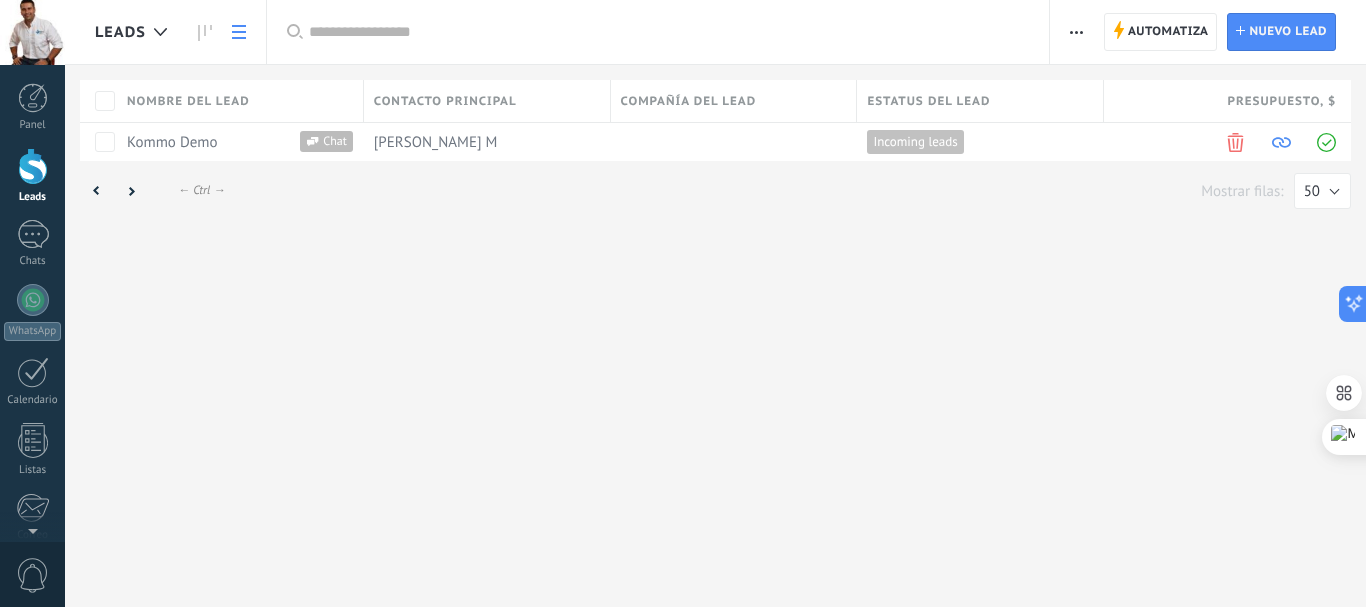 click on ".abccls-1,.abccls-2{fill-rule:evenodd}.abccls-2{fill:#fff} .abfcls-1{fill:none}.abfcls-2{fill:#fff} .abncls-1{isolation:isolate}.abncls-2{opacity:.06}.abncls-2,.abncls-3,.abncls-6{mix-blend-mode:multiply}.abncls-3{opacity:.15}.abncls-4,.abncls-8{fill:#fff}.abncls-5{fill:url(#abnlinear-gradient)}.abncls-6{opacity:.04}.abncls-7{fill:url(#abnlinear-gradient-2)}.abncls-8{fill-rule:evenodd} .abqst0{fill:#ffa200} .abwcls-1{fill:#252525} .cls-1{isolation:isolate} .acicls-1{fill:none} .aclcls-1{fill:#232323} .acnst0{display:none} .addcls-1,.addcls-2{fill:none;stroke-miterlimit:10}.addcls-1{stroke:#dfe0e5}.addcls-2{stroke:#a1a7ab} .adecls-1,.adecls-2{fill:none;stroke-miterlimit:10}.adecls-1{stroke:#dfe0e5}.adecls-2{stroke:#a1a7ab} .adqcls-1{fill:#8591a5;fill-rule:evenodd} .aeccls-1{fill:#5c9f37} .aeecls-1{fill:#f86161} .aejcls-1{fill:#8591a5;fill-rule:evenodd} .aekcls-1{fill-rule:evenodd} .aelcls-1{fill-rule:evenodd;fill:currentColor} .aemcls-1{fill-rule:evenodd;fill:currentColor} .aercls-2{fill:#24bc8c}" at bounding box center [683, 303] 